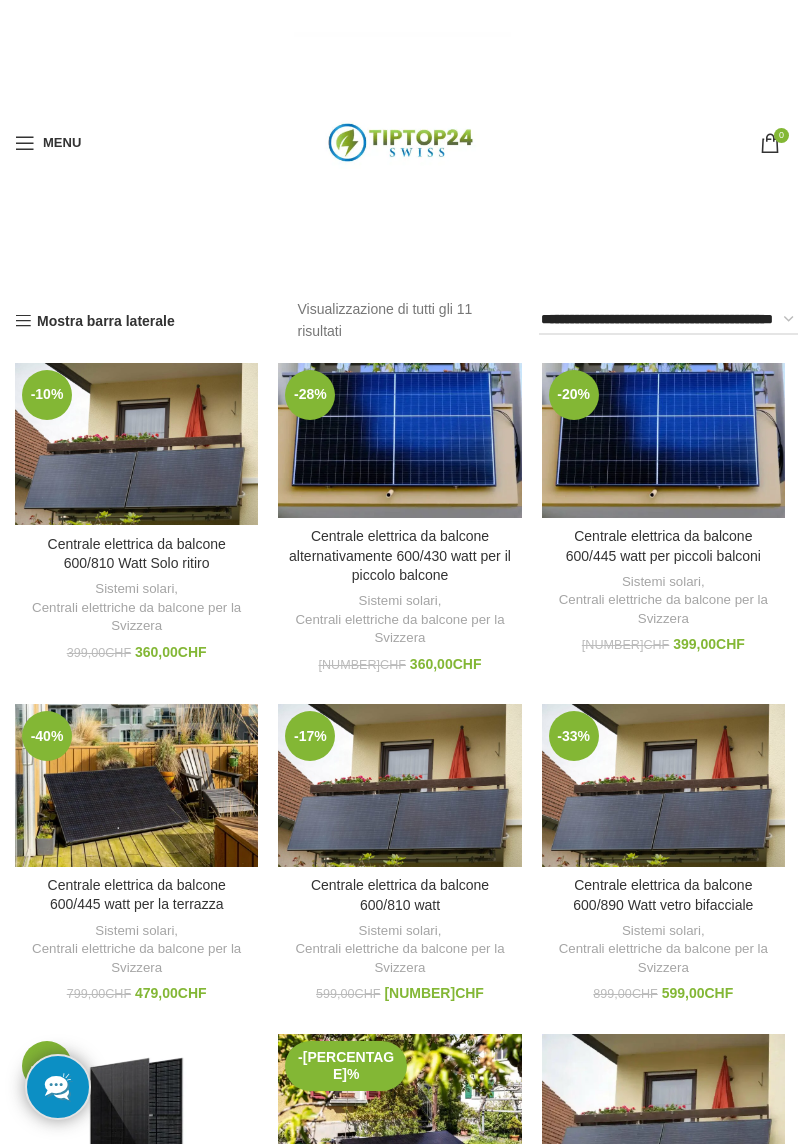 scroll, scrollTop: 0, scrollLeft: 0, axis: both 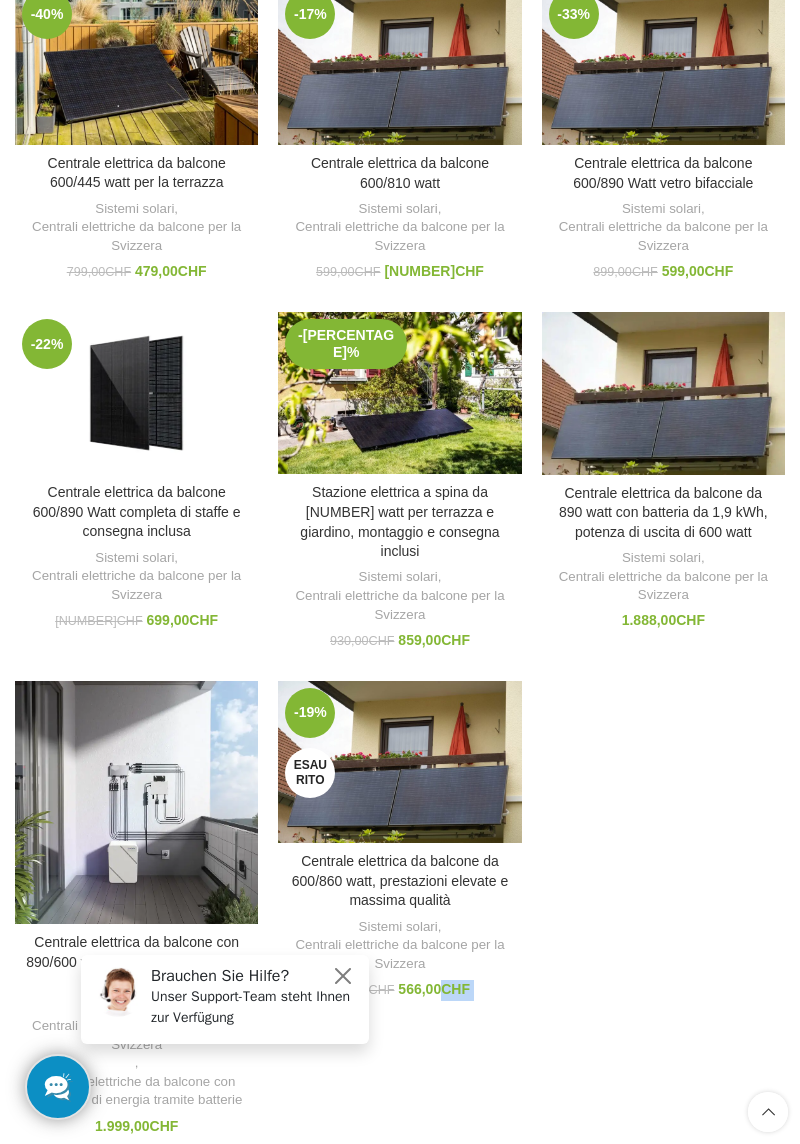 click on "-[PERCENTAGE]%
Aggiungi al confronto
Centrale elettrica da balcone [NUMBER]/[NUMBER] Watt Solo ritiro
Sistemi solari , Centrali elettriche da balcone per la Svizzera
[PRICE] 	  CHF 	 Prezzo originale: [PRICE] CHF [PRICE] 	  CHF Il prezzo attuale è: [PRICE] CHF. Centrale elettrica da balcone [NUMBER]/[NUMBER] watt
Solo ritiro, nessuna spedizione.  Tutte le nostre centrali elettriche da balcone sono state sviluppate appositamente per il mercato svizzero. I componenti sono perfettamente coordinati e possono essere registrati presso il vostro fornitore di energia elettrica in Svizzera senza autorizzazione, utilizzando la dichiarazione di conformità allegata.  Caratteristiche e vantaggi: Moduli monumentali:  i nostri moduli con cornice nera offrono eleganza estetica. Adatto per carichi di neve elevati. Installazione semplice:  il sistema plug & play non richiede conoscenze specialistiche. Il risparmio finanziario è  evidente  sulla bolletta elettrica fin dal primo giorno  Contenuto completo del pacchetto:
Istruzioni." at bounding box center (400, 393) 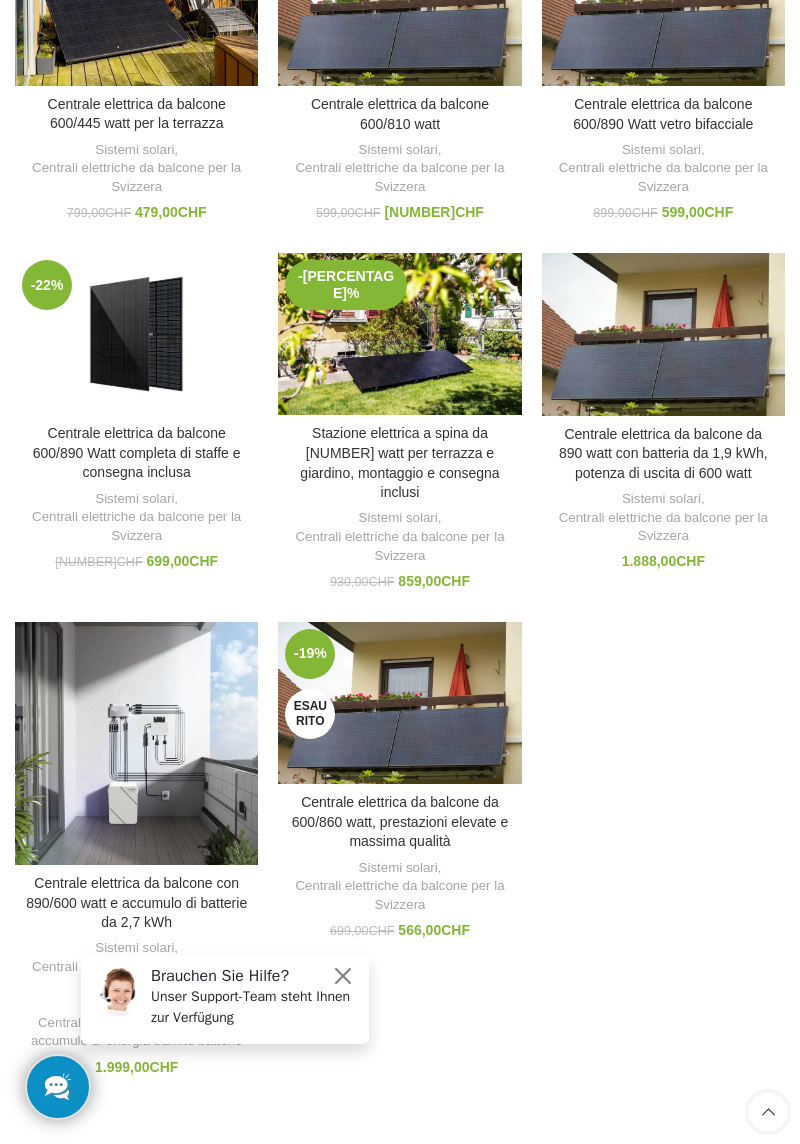 scroll, scrollTop: 780, scrollLeft: 0, axis: vertical 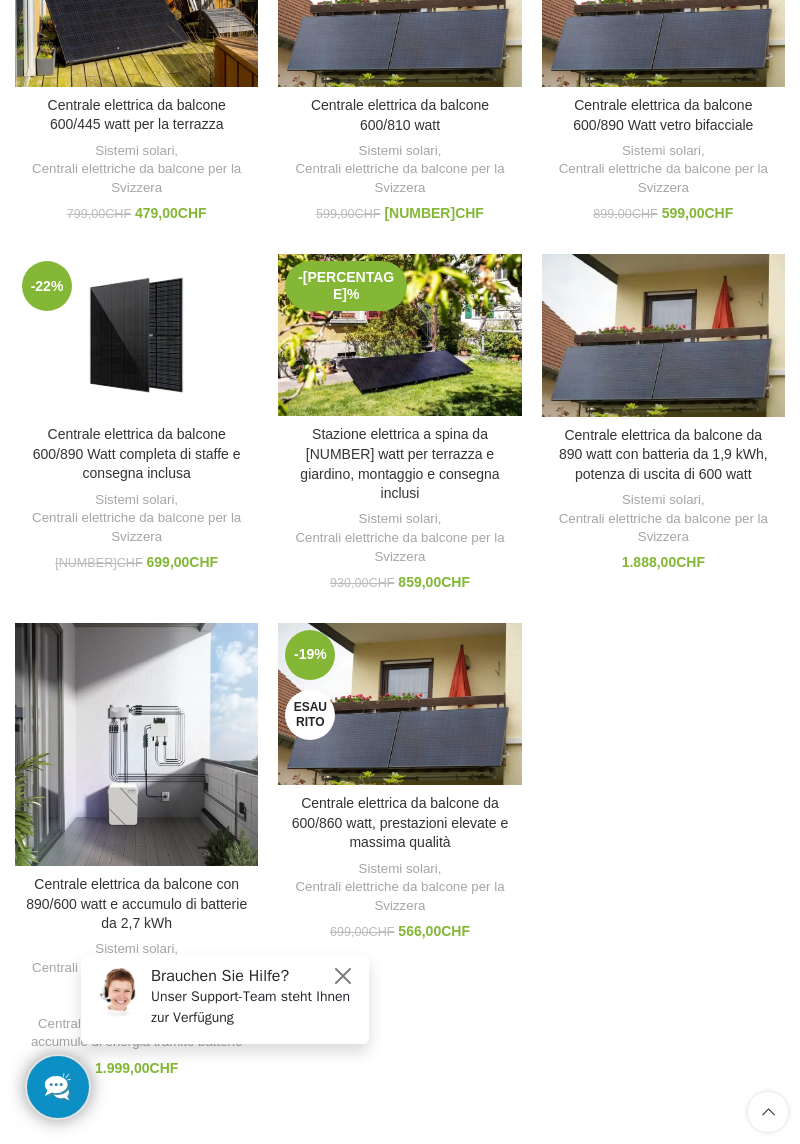 click at bounding box center (136, 744) 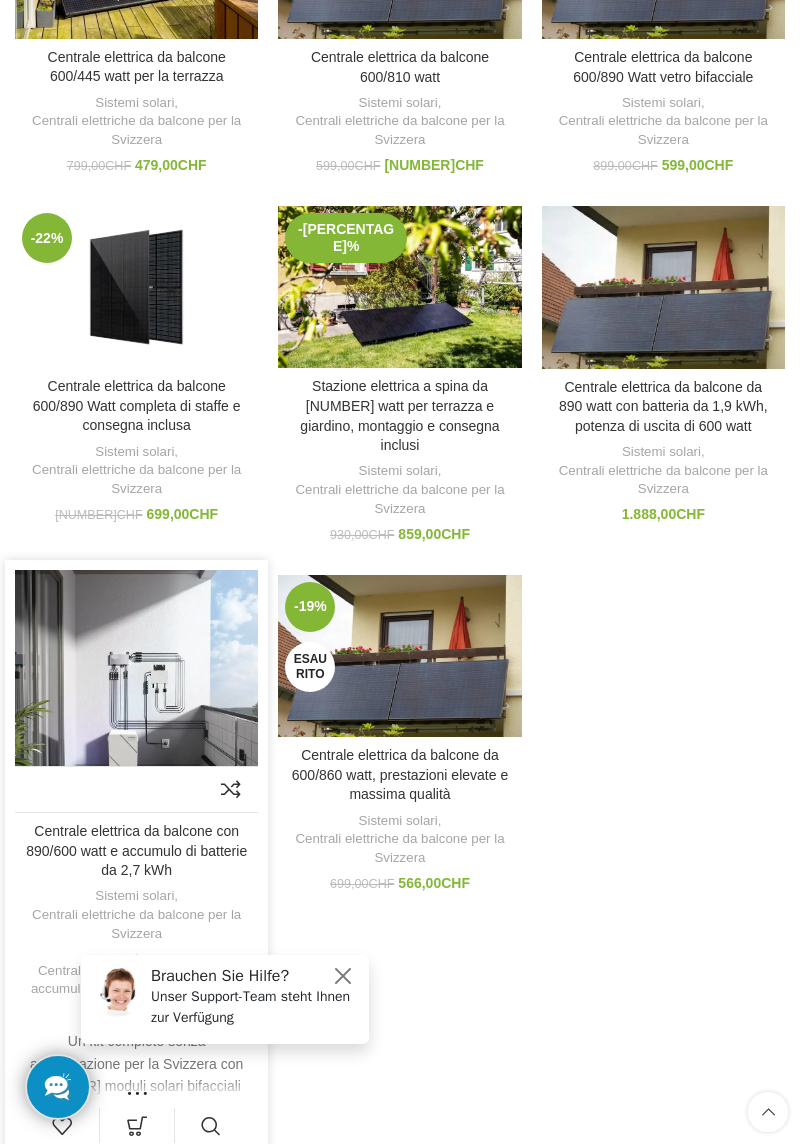 scroll, scrollTop: 842, scrollLeft: 0, axis: vertical 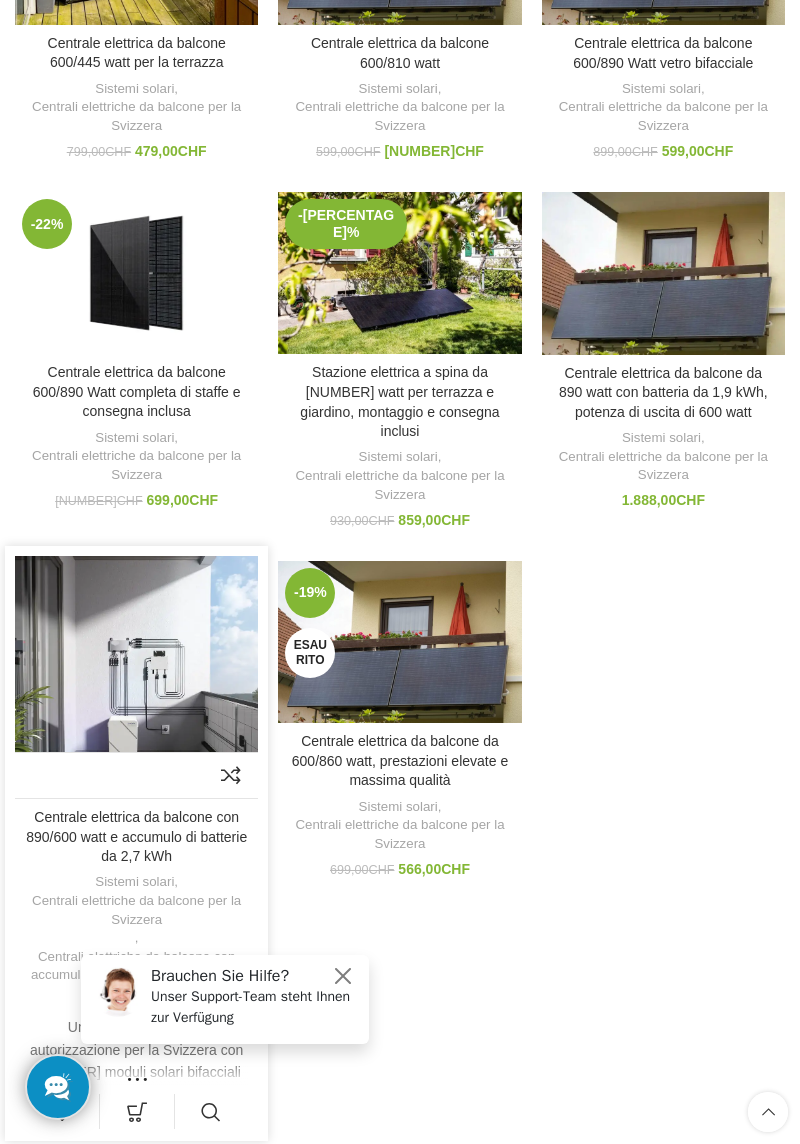 click at bounding box center [136, 677] 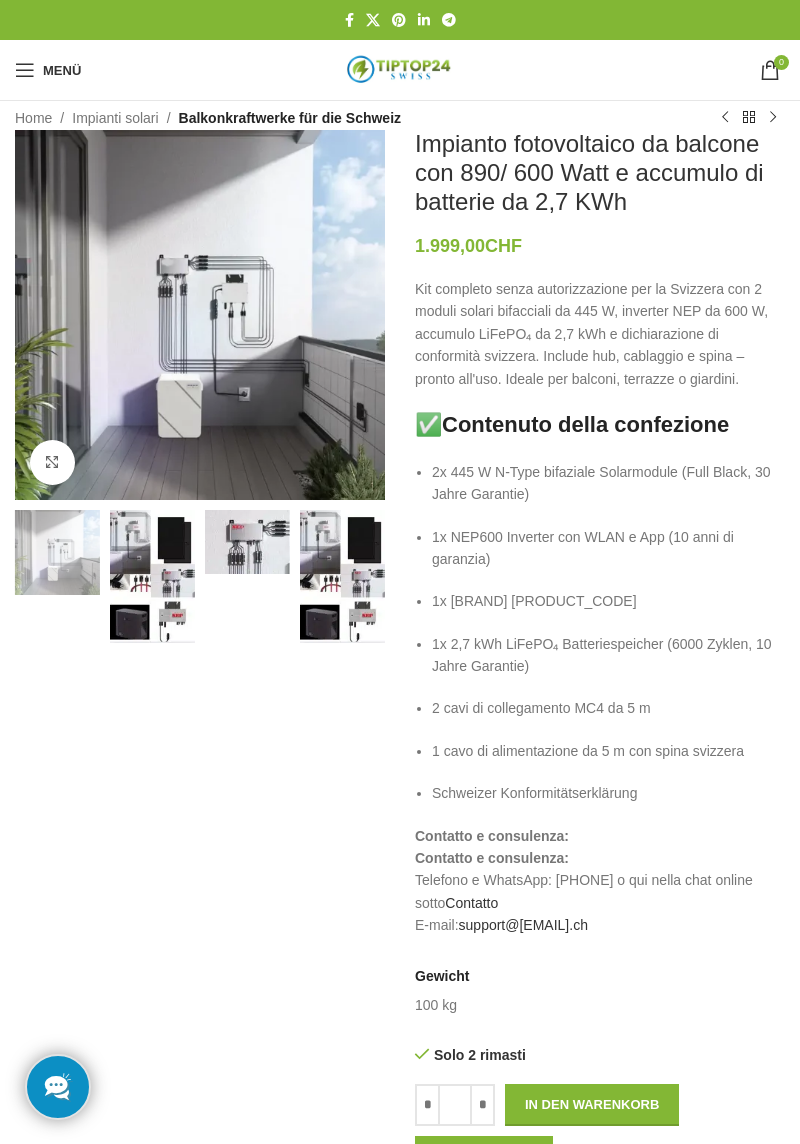 scroll, scrollTop: 0, scrollLeft: 0, axis: both 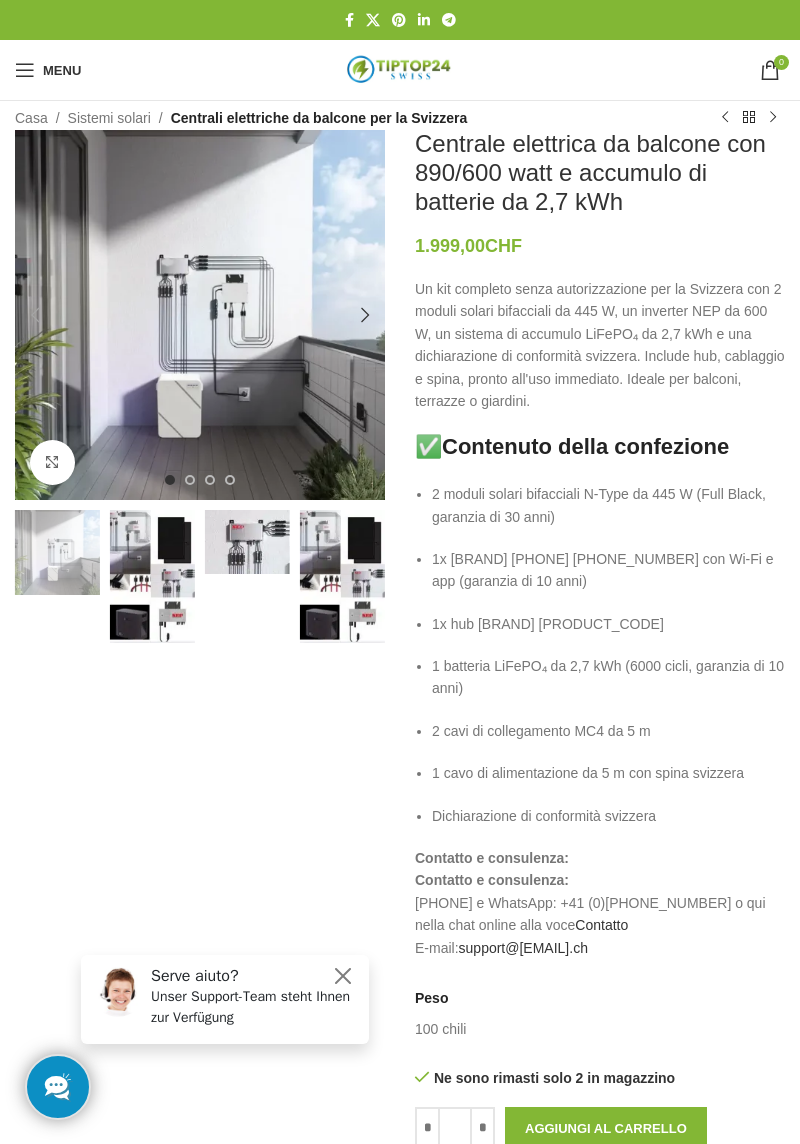 click on "0 Articolo
0,00   CHF" at bounding box center [637, 70] 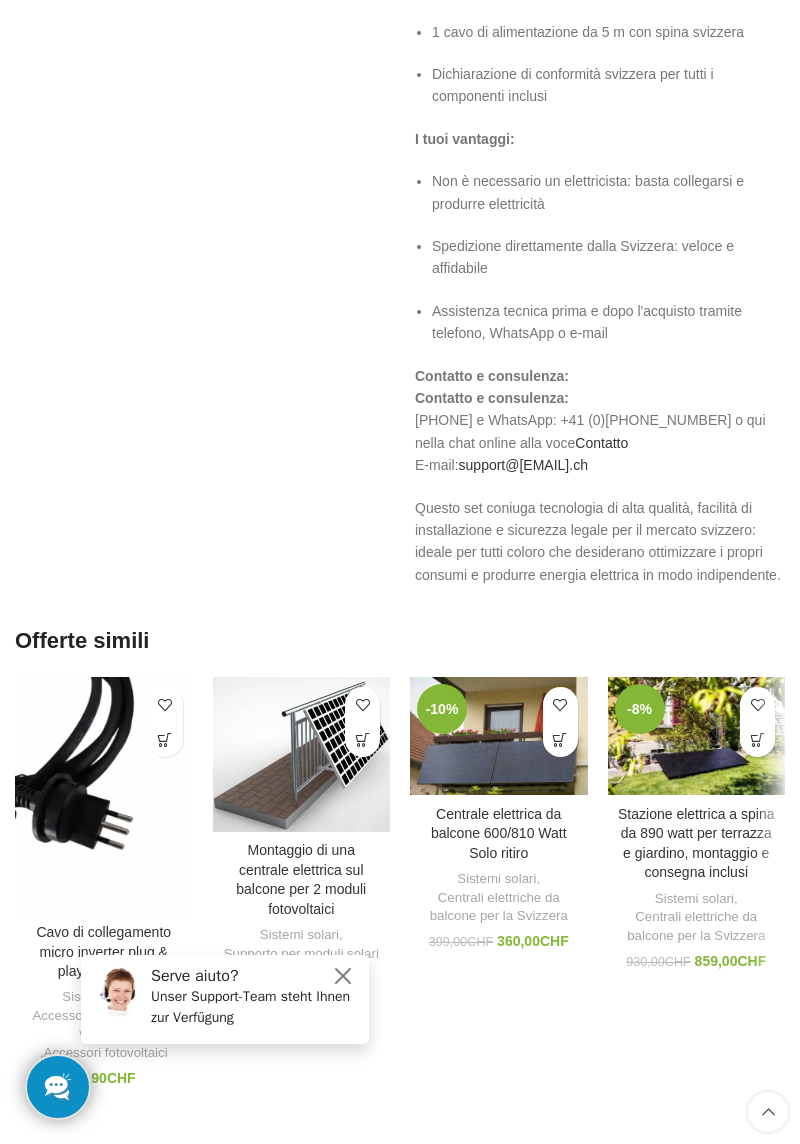 scroll, scrollTop: 2549, scrollLeft: 0, axis: vertical 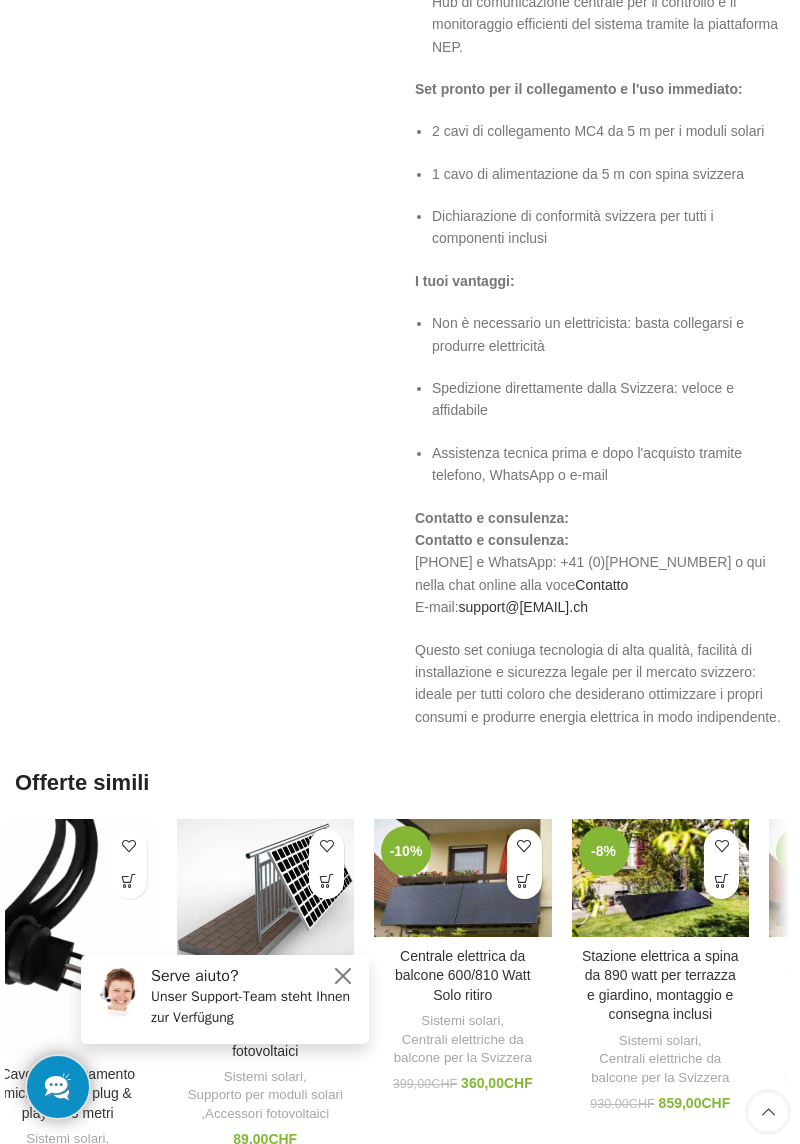 click on "Casa
Sistemi solari
Centrali elettriche da balcone per la Svizzera
Centrale elettrica da balcone con 890/600 watt e accumulo di batterie da 2,7 kWh
Contatore elettrico contatore di energia
21,00   CHF
Torna ai prodotti
Il supporto magnetico per smartphone per la tua auto.
5,90   CHF
Clicca per ingrandire
Centrale elettrica da balcone con 890/600 watt e accumulo di batterie da 2,7 kWh 1.999,00   CHF Un kit completo senza autorizzazione per la Svizzera con 2 moduli solari bifacciali da 445 W, un inverter NEP da 600 W, un sistema di accumulo LiFePO₄ da 2,7 kWh e una dichiarazione di conformità svizzera. Include hub, cablaggio e spina, pronto all'uso immediato. Ideale per balconi, terrazze o giardini. ✅   Contenuto della confezione 2 moduli solari bifacciali N-Type da 445 W (Full Black, garanzia di 30 anni) 1x hub NEP BDS1000 2 cavi di collegamento MC4 da 5 m" at bounding box center (400, -514) 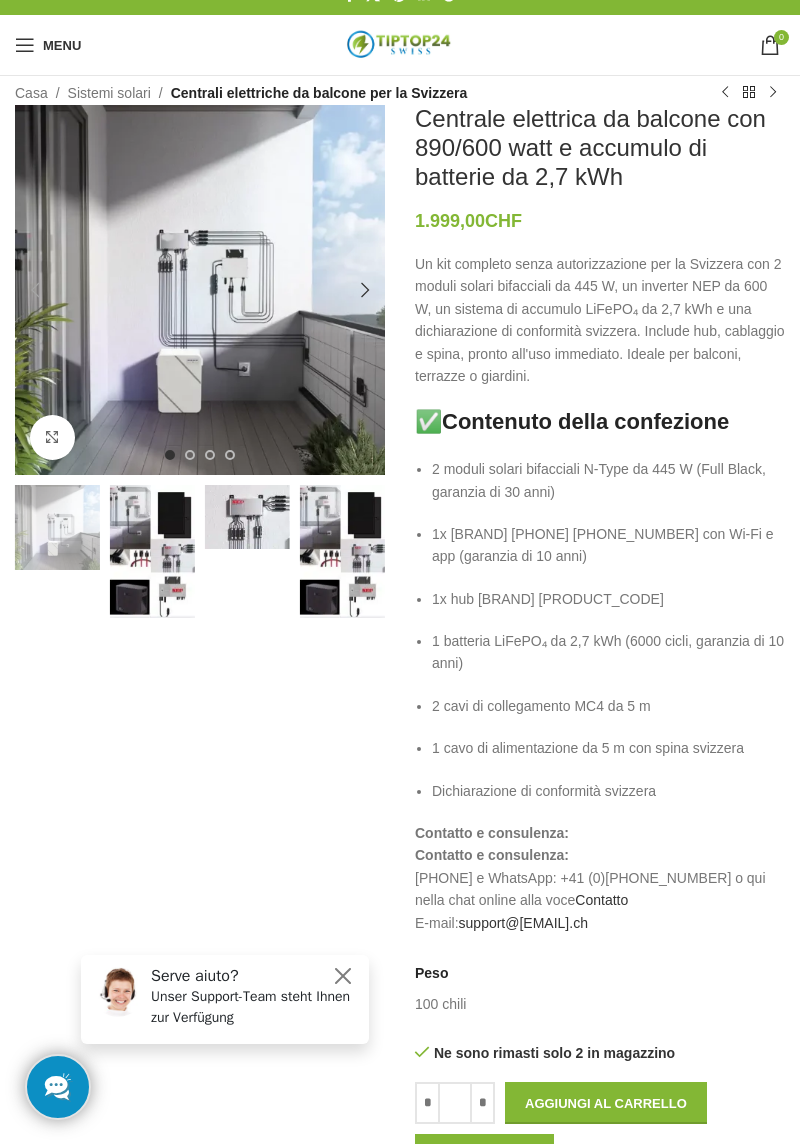 scroll, scrollTop: 0, scrollLeft: 0, axis: both 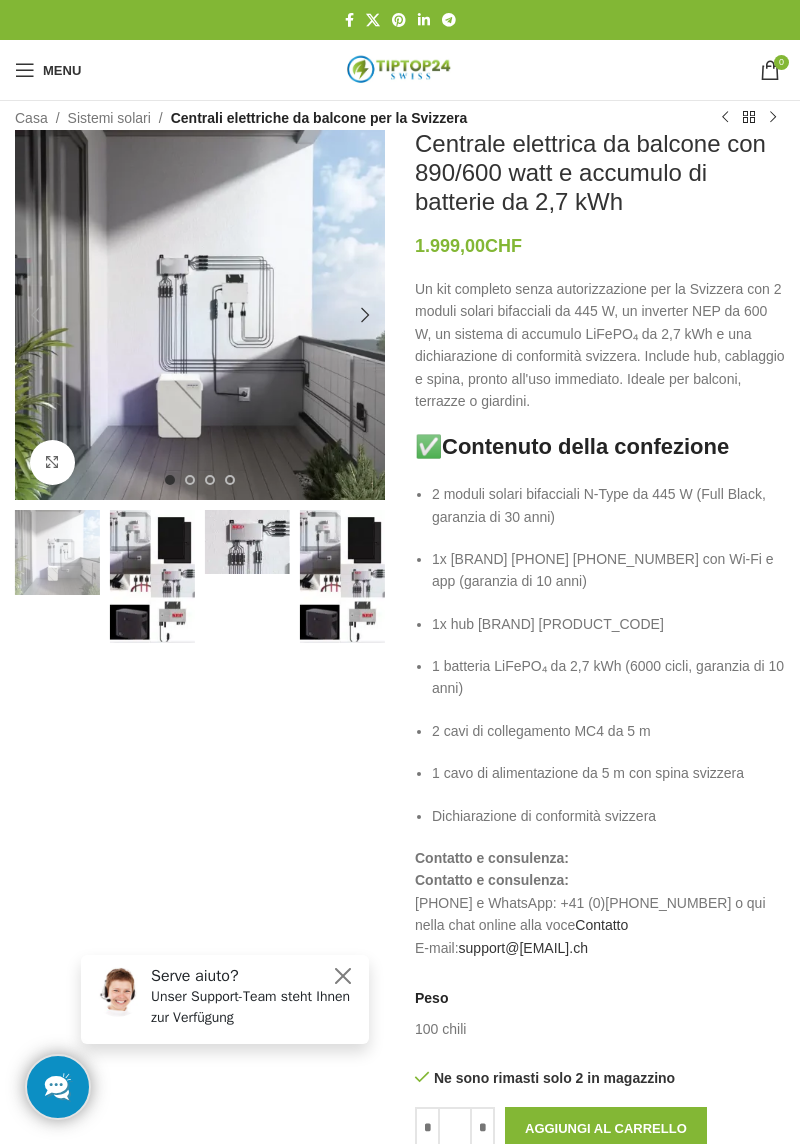 click at bounding box center [265, 380] 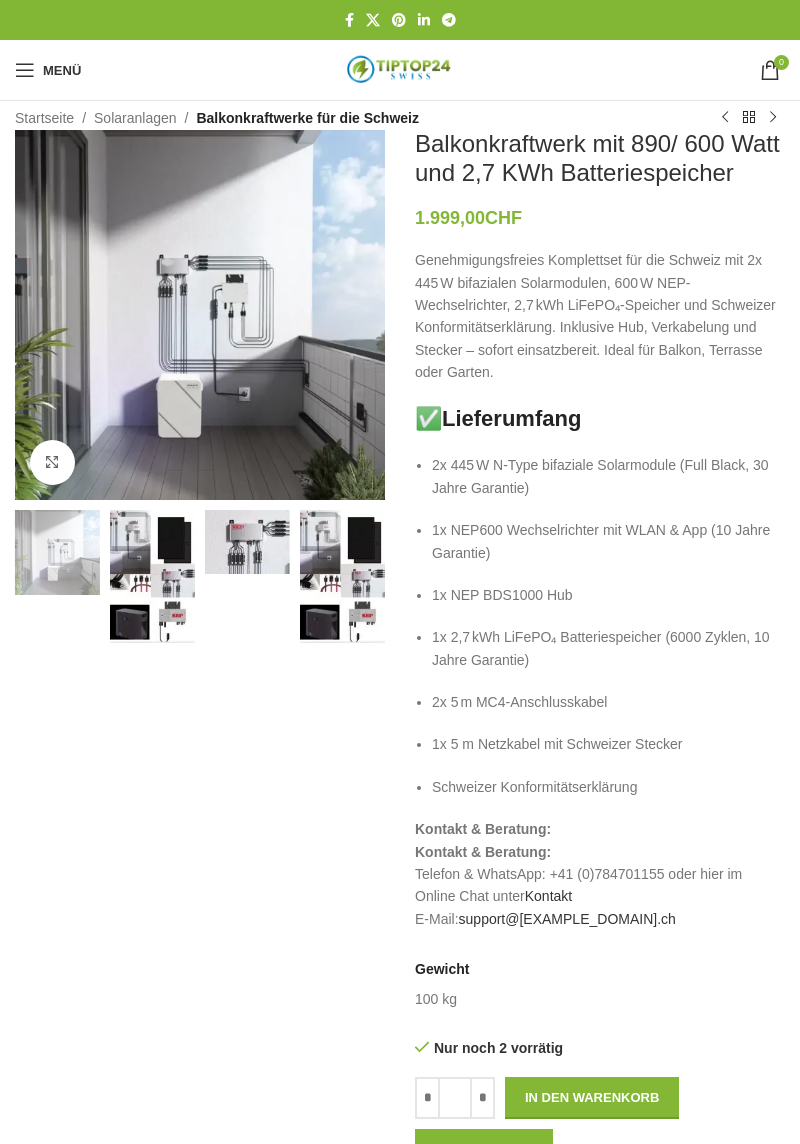 scroll, scrollTop: 0, scrollLeft: 0, axis: both 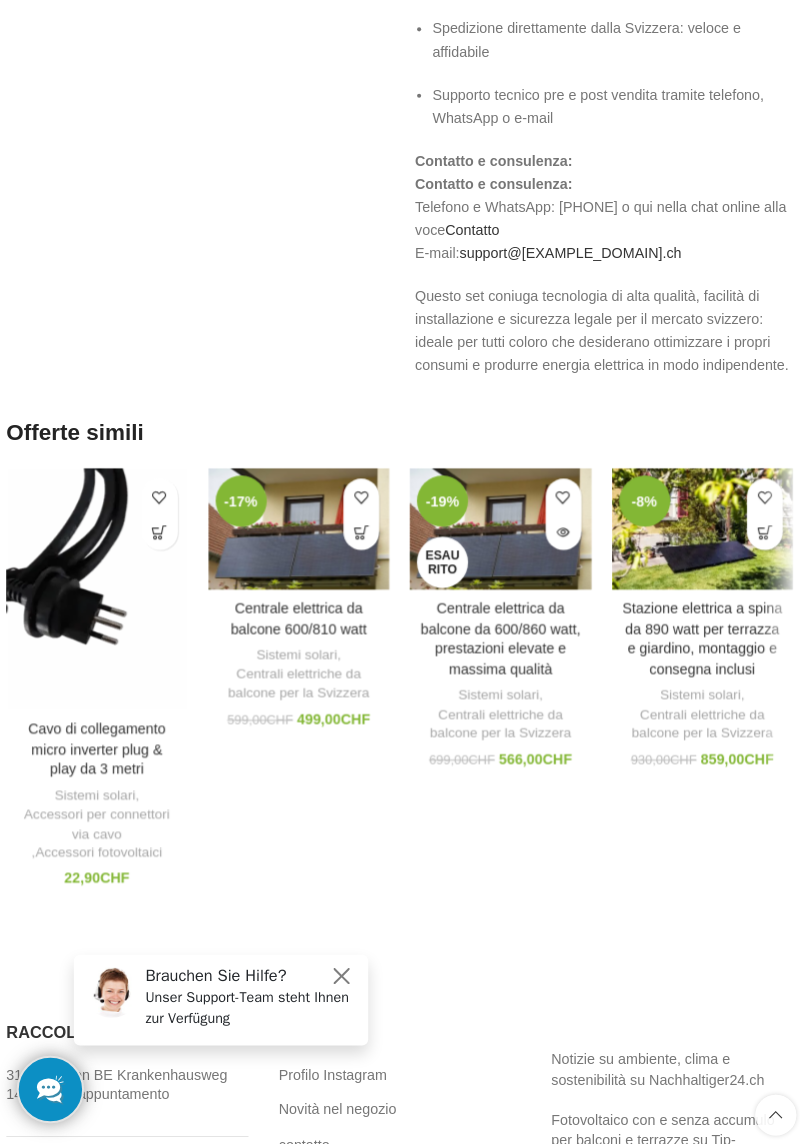 click on "Aggiungi al confronto
Cavo di collegamento micro inverter plug & play da 3 metri
Sistemi solari , Accessori per connettori via cavo , Accessori fotovoltaici
22,90   CHF
Il cavo di collegamento Plug & Play Micro-Inverter lungo 3 metri garantisce una connessione affidabile tra il tuo micro inverter (ad esempio Envertech, NEP hoymiles ecc.)
Aggiungi alla lista dei desideri
Aggiungi al carrello
Vista rapida
-17%
Aggiungi al confronto
Centrale elettrica da balcone 600/810 watt
Sistemi solari , Centrali elettriche da balcone per la Svizzera
599,00   CHF   Prezzo originale: 599,00 CHF 499,00   CHF Il prezzo attuale è: 499,00 CHF.
Set completo di impianti solari a spina per balconi o terrazze. Tutti i nostri impianti solari da balcone sono stati sviluppati appositamente per il mercato svizzero. I componenti sono perfettamente...
Aggiungi alla lista dei desideri
Aggiungi al carrello
Vista rapida
-19% Esaurito
Aggiungi al confronto" at bounding box center (400, 689) 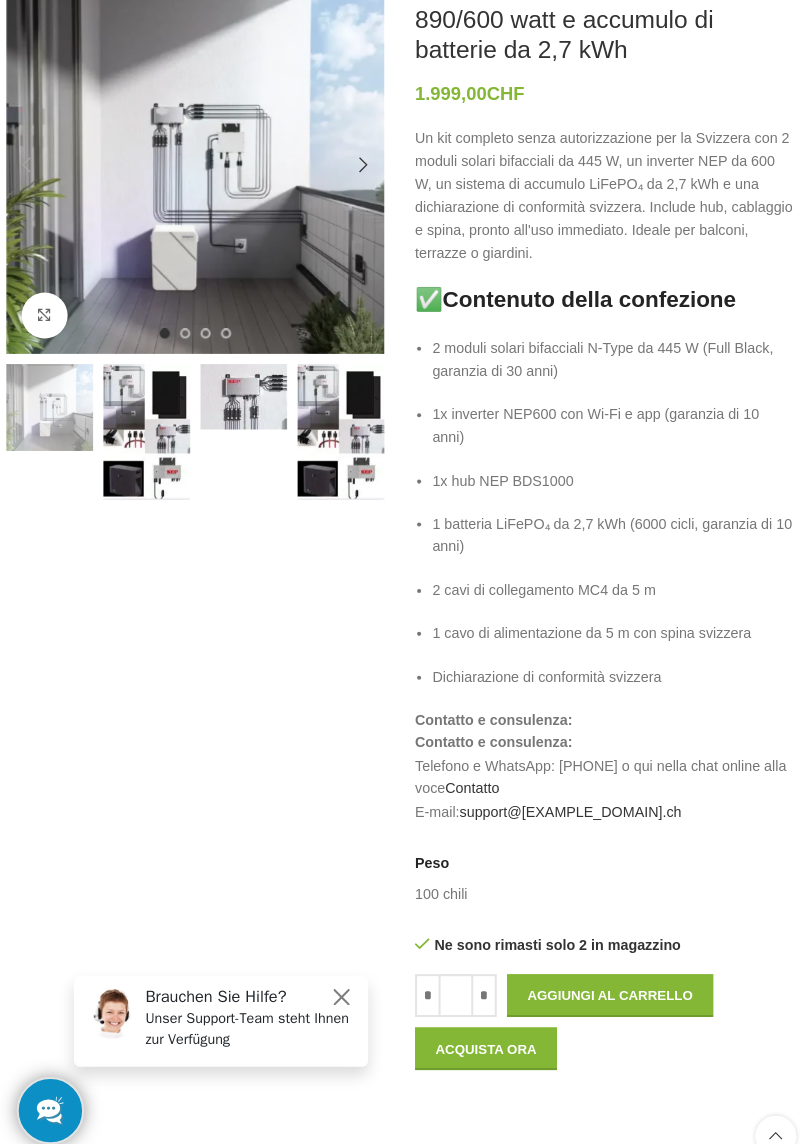 scroll, scrollTop: 0, scrollLeft: 0, axis: both 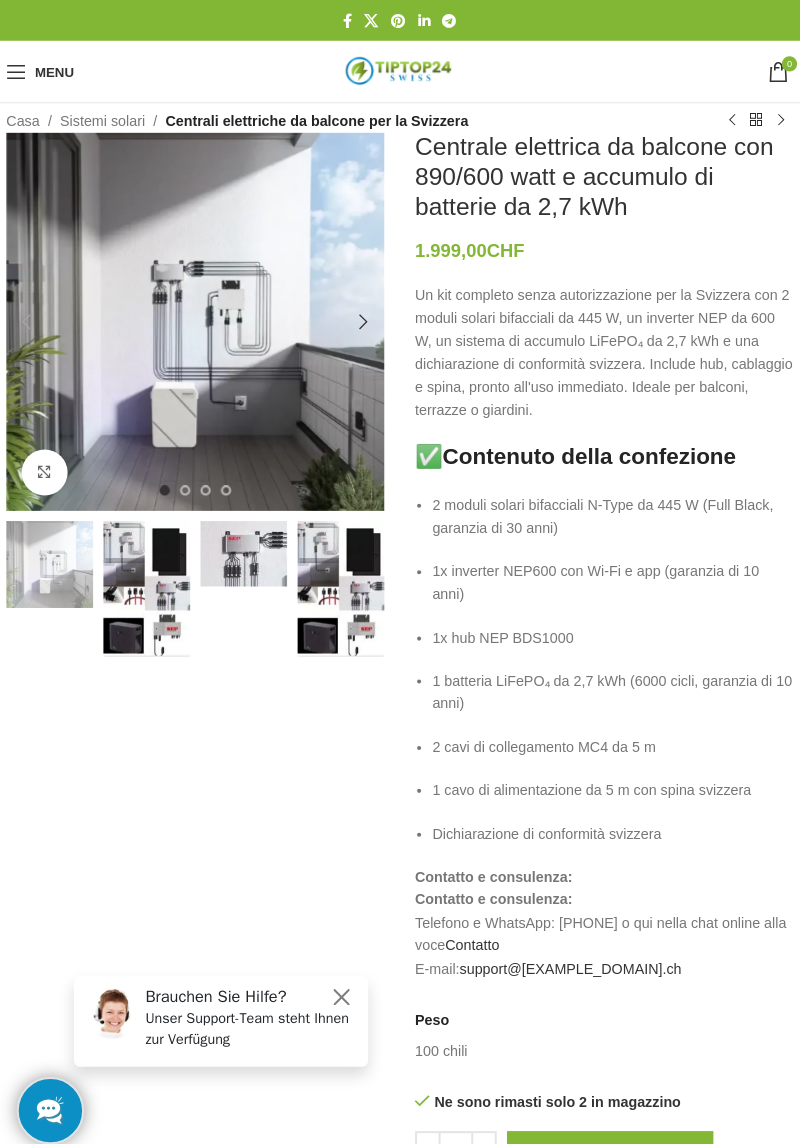 click at bounding box center (247, 542) 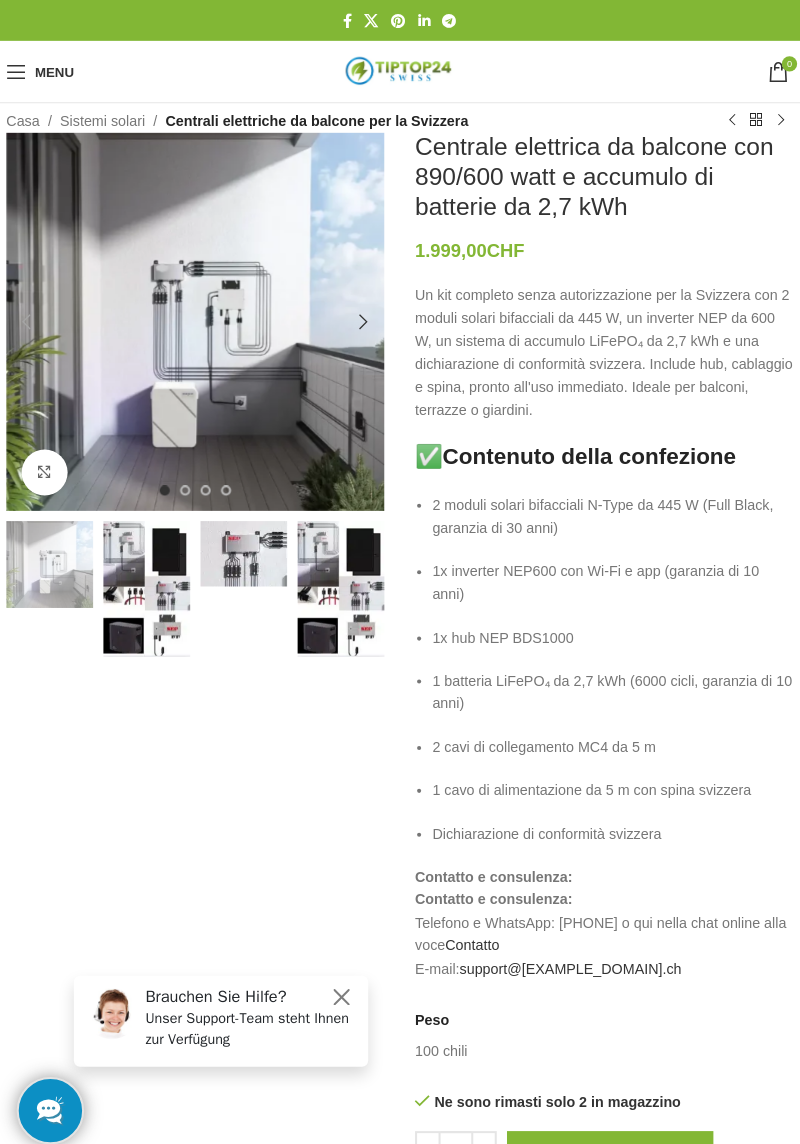 click on "Casa
Sistemi solari
Centrali elettriche da balcone per la Svizzera
Centrale elettrica da balcone con 890/600 watt e accumulo di batterie da 2,7 kWh
Contatore elettrico contatore di energia
21,00   CHF
Torna ai prodotti
Il supporto magnetico per smartphone per la tua auto.
5,90   CHF
Clicca per ingrandire
Centrale elettrica da balcone con 890/600 watt e accumulo di batterie da 2,7 kWh 1.999,00   CHF Un kit completo senza autorizzazione per la Svizzera con 2 moduli solari bifacciali da 445 W, un inverter NEP da 600 W, un sistema di accumulo LiFePO₄ da 2,7 kWh e una dichiarazione di conformità svizzera. Include hub, cablaggio e spina, pronto all'uso immediato. Ideale per balconi, terrazze o giardini. ✅   Contenuto della confezione 2 moduli solari bifacciali N-Type da 445 W (Full Black, garanzia di 30 anni) 1x hub NEP BDS1000 2 cavi di collegamento MC4 da 5 m" at bounding box center (400, 1905) 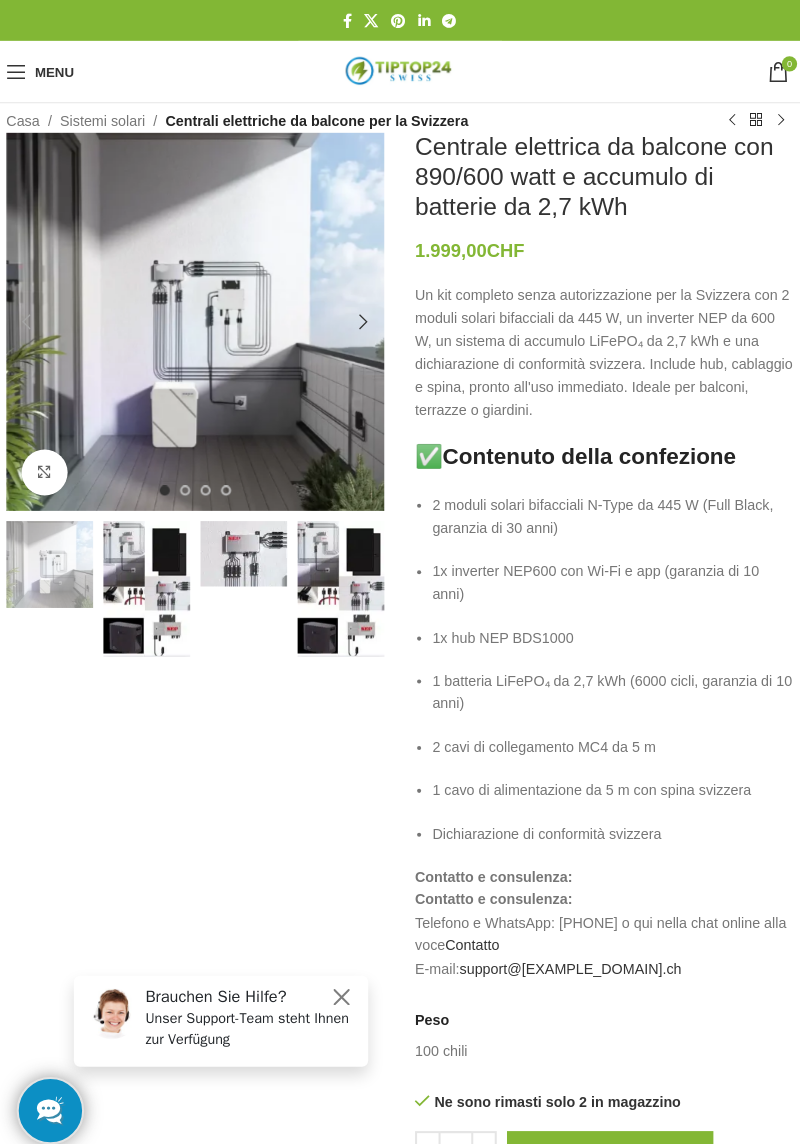 click at bounding box center [152, 576] 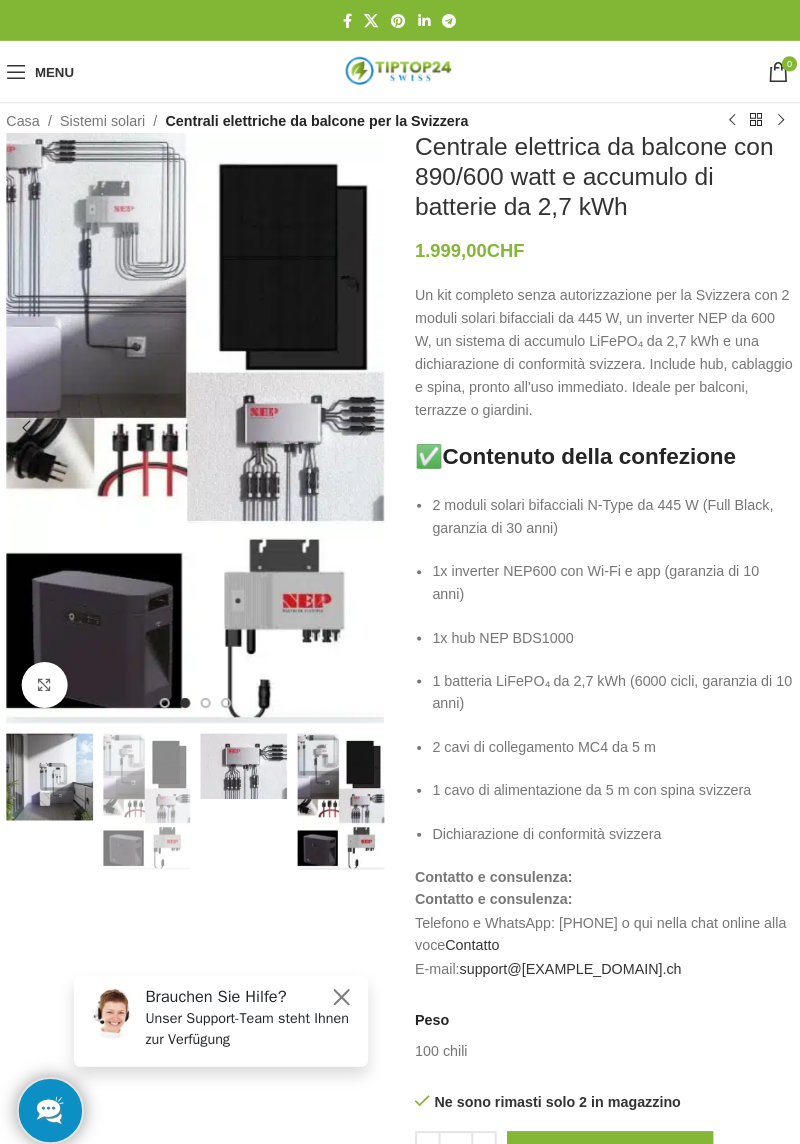 click at bounding box center [342, 784] 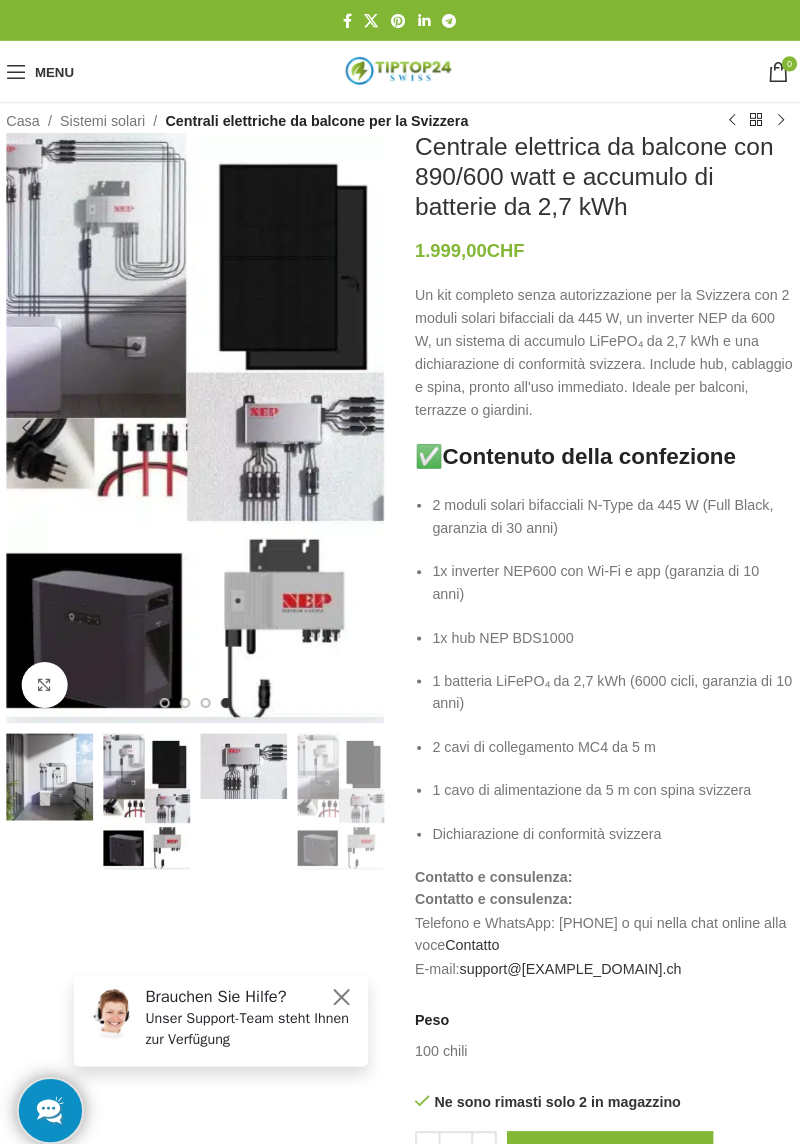click at bounding box center (342, 784) 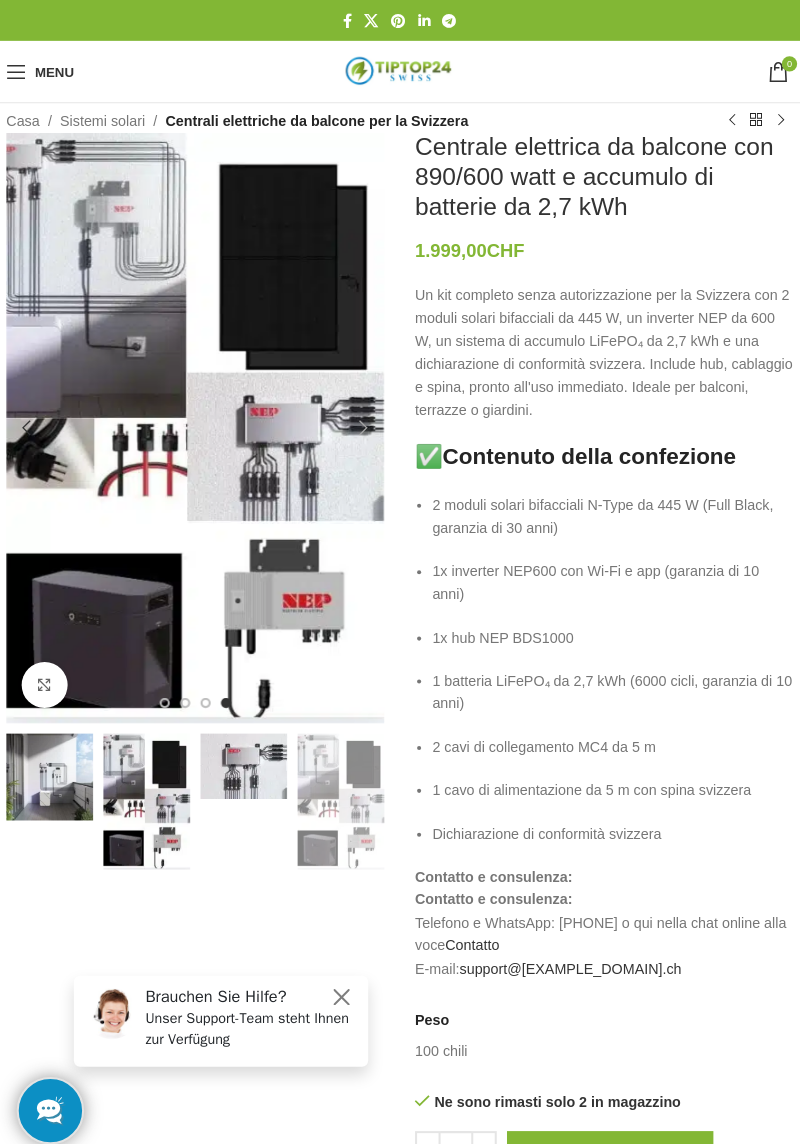 click at bounding box center [342, 784] 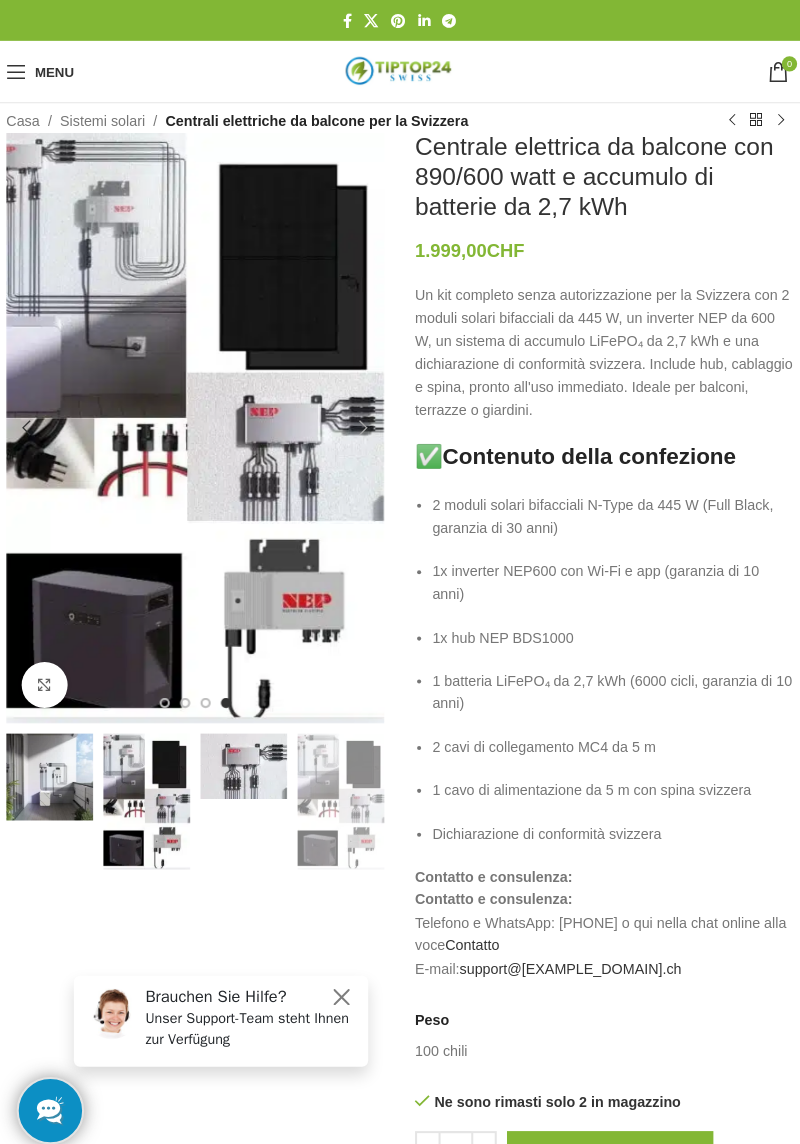 click at bounding box center [152, 784] 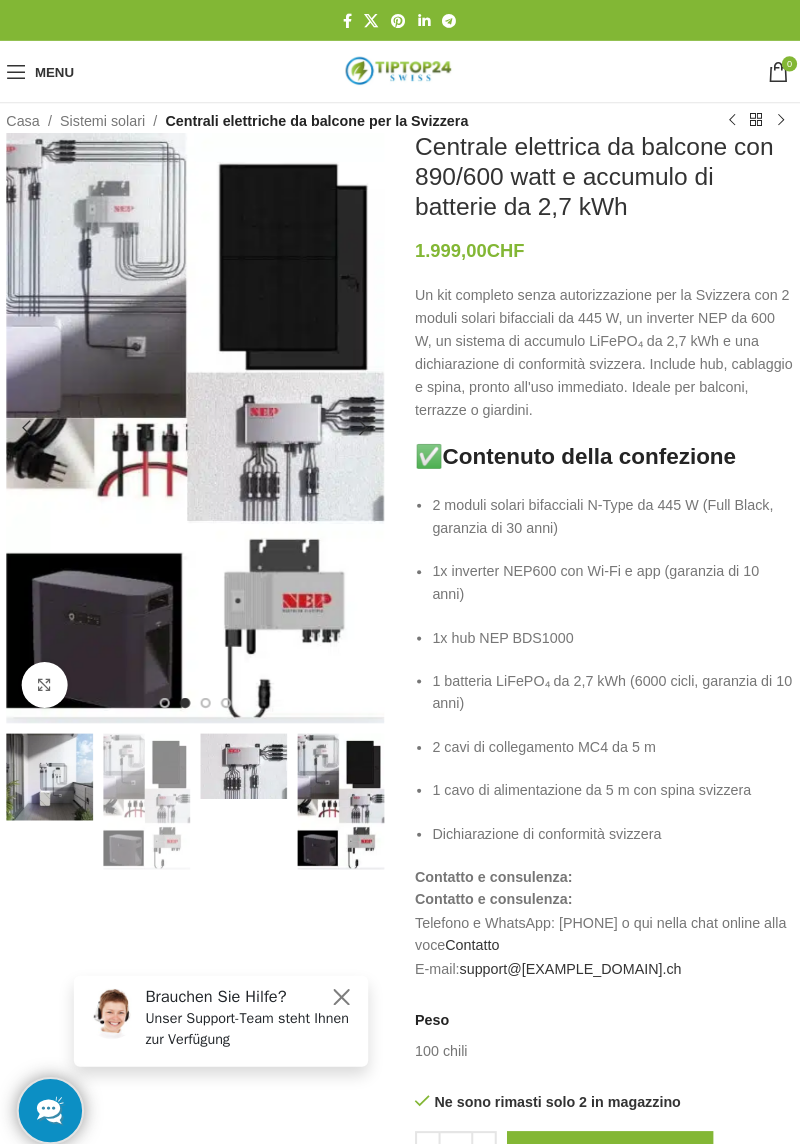 click at bounding box center [152, 784] 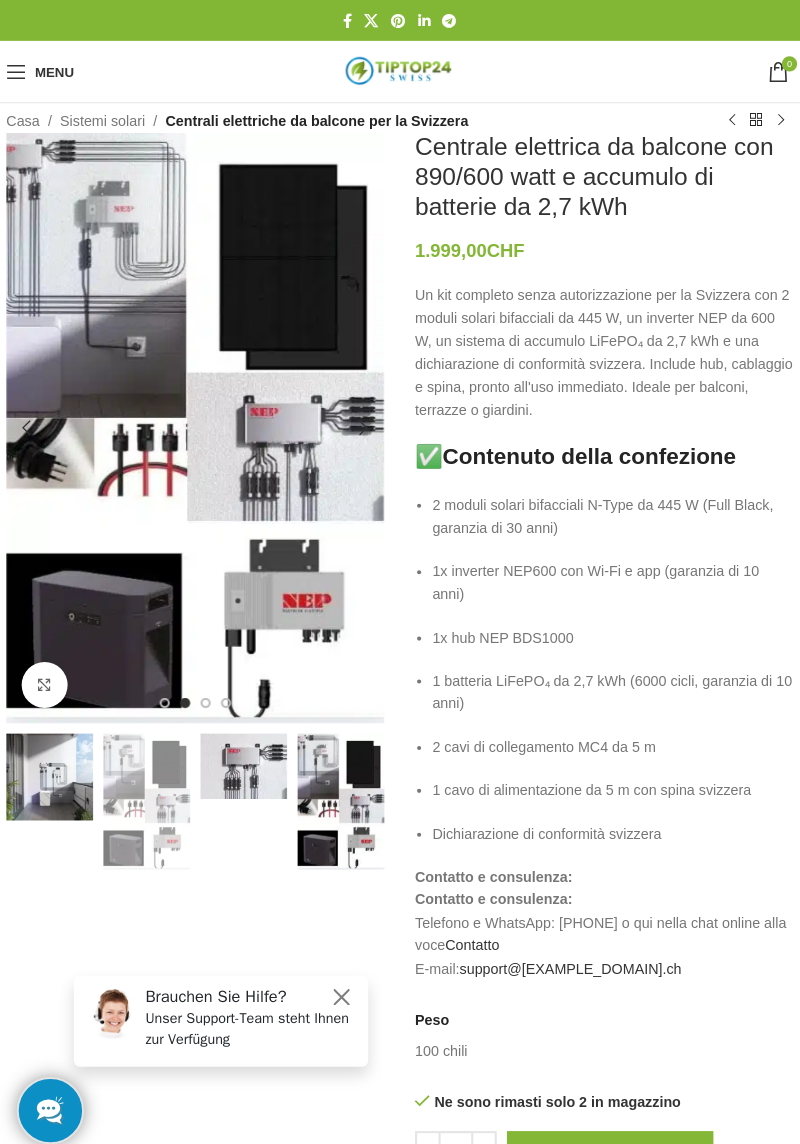click at bounding box center [57, 760] 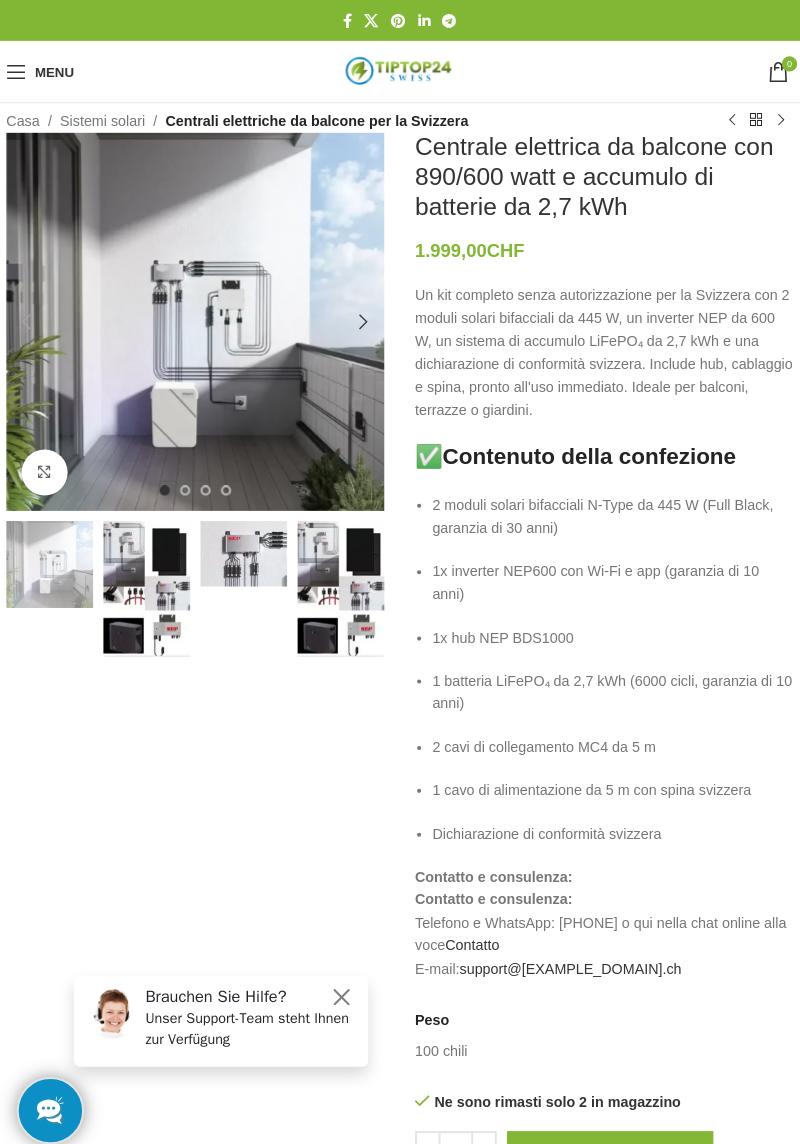 click on "Casa
Sistemi solari
Centrali elettriche da balcone per la Svizzera
Centrale elettrica da balcone con 890/600 watt e accumulo di batterie da 2,7 kWh
Contatore elettrico contatore di energia
21,00   CHF
Torna ai prodotti
Il supporto magnetico per smartphone per la tua auto.
5,90   CHF
Clicca per ingrandire
Centrale elettrica da balcone con 890/600 watt e accumulo di batterie da 2,7 kWh 1.999,00   CHF Un kit completo senza autorizzazione per la Svizzera con 2 moduli solari bifacciali da 445 W, un inverter NEP da 600 W, un sistema di accumulo LiFePO₄ da 2,7 kWh e una dichiarazione di conformità svizzera. Include hub, cablaggio e spina, pronto all'uso immediato. Ideale per balconi, terrazze o giardini. ✅   Contenuto della confezione 2 moduli solari bifacciali N-Type da 445 W (Full Black, garanzia di 30 anni) 1x hub NEP BDS1000 2 cavi di collegamento MC4 da 5 m" at bounding box center [400, 1905] 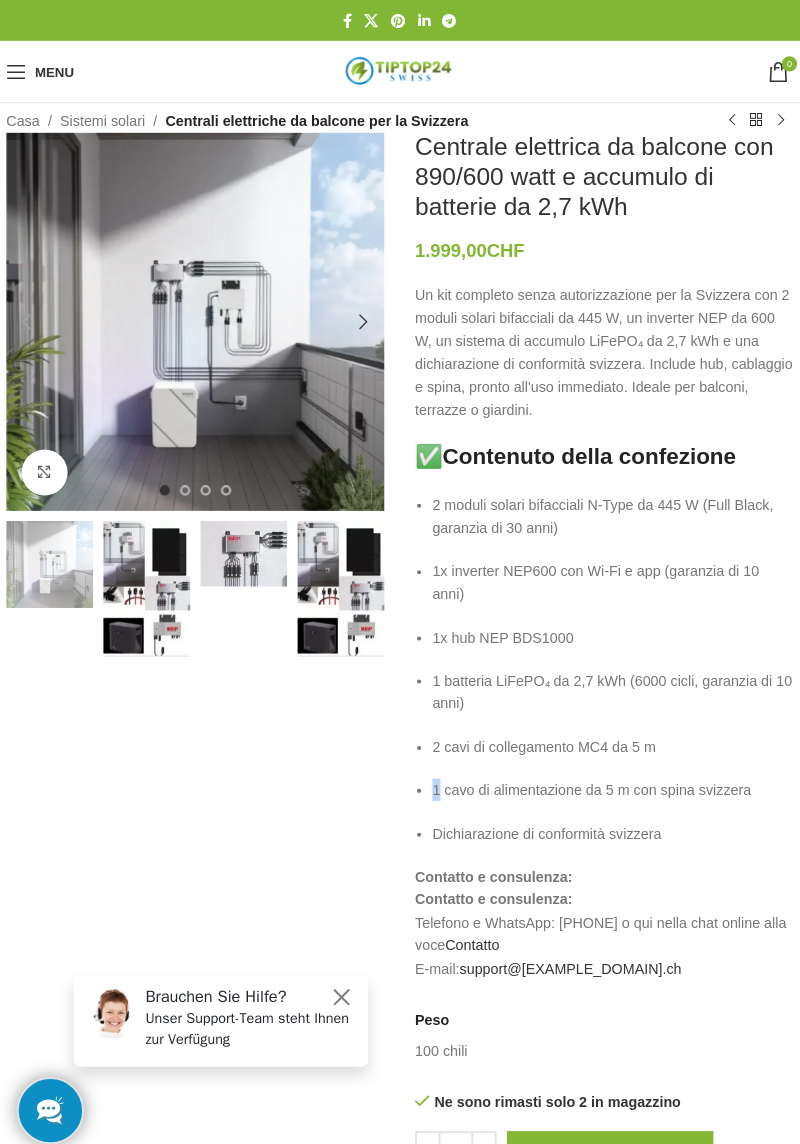 click on "Casa
Sistemi solari
Centrali elettriche da balcone per la Svizzera
Centrale elettrica da balcone con 890/600 watt e accumulo di batterie da 2,7 kWh
Contatore elettrico contatore di energia
21,00   CHF
Torna ai prodotti
Il supporto magnetico per smartphone per la tua auto.
5,90   CHF
Clicca per ingrandire
Centrale elettrica da balcone con 890/600 watt e accumulo di batterie da 2,7 kWh 1.999,00   CHF Un kit completo senza autorizzazione per la Svizzera con 2 moduli solari bifacciali da 445 W, un inverter NEP da 600 W, un sistema di accumulo LiFePO₄ da 2,7 kWh e una dichiarazione di conformità svizzera. Include hub, cablaggio e spina, pronto all'uso immediato. Ideale per balconi, terrazze o giardini. ✅   Contenuto della confezione 2 moduli solari bifacciali N-Type da 445 W (Full Black, garanzia di 30 anni) 1x hub NEP BDS1000 2 cavi di collegamento MC4 da 5 m" at bounding box center (400, 1905) 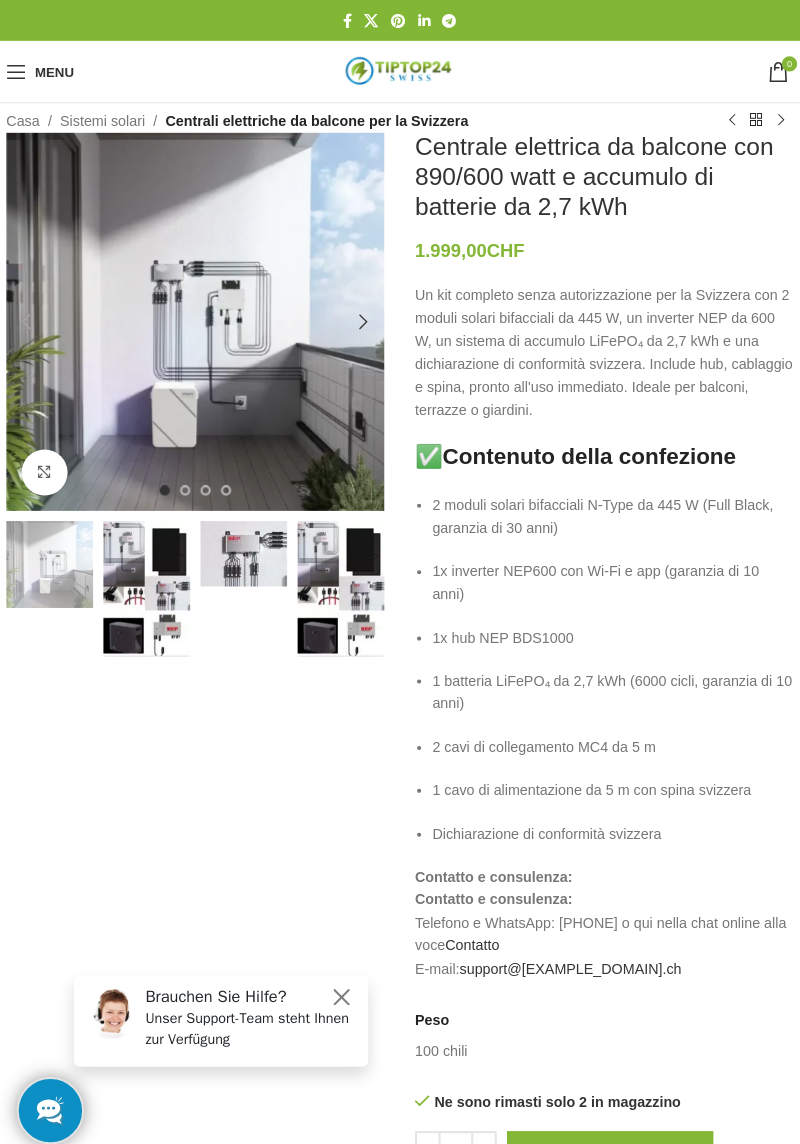 click on "2 moduli solari bifacciali N-Type da 445 W (Full Black, garanzia di 30 anni) 1x inverter NEP600 con Wi-Fi e app (garanzia di 10 anni) 1x hub NEP BDS1000 1 batteria LiFePO₄ da 2,7 kWh (6000 cicli, garanzia di 10 anni) 2 cavi di collegamento MC4 da 5 m 1 cavo di alimentazione da 5 m con spina svizzera Dichiarazione di conformità svizzera" at bounding box center [600, 655] 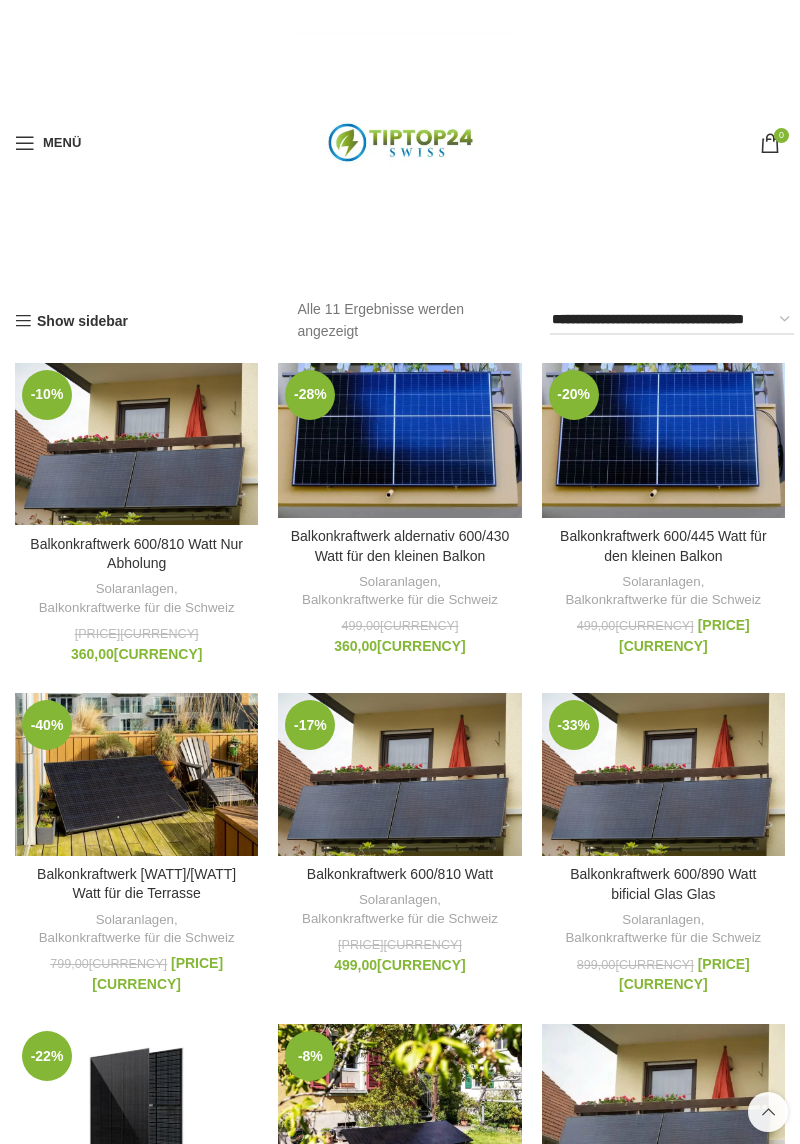 scroll, scrollTop: 849, scrollLeft: 0, axis: vertical 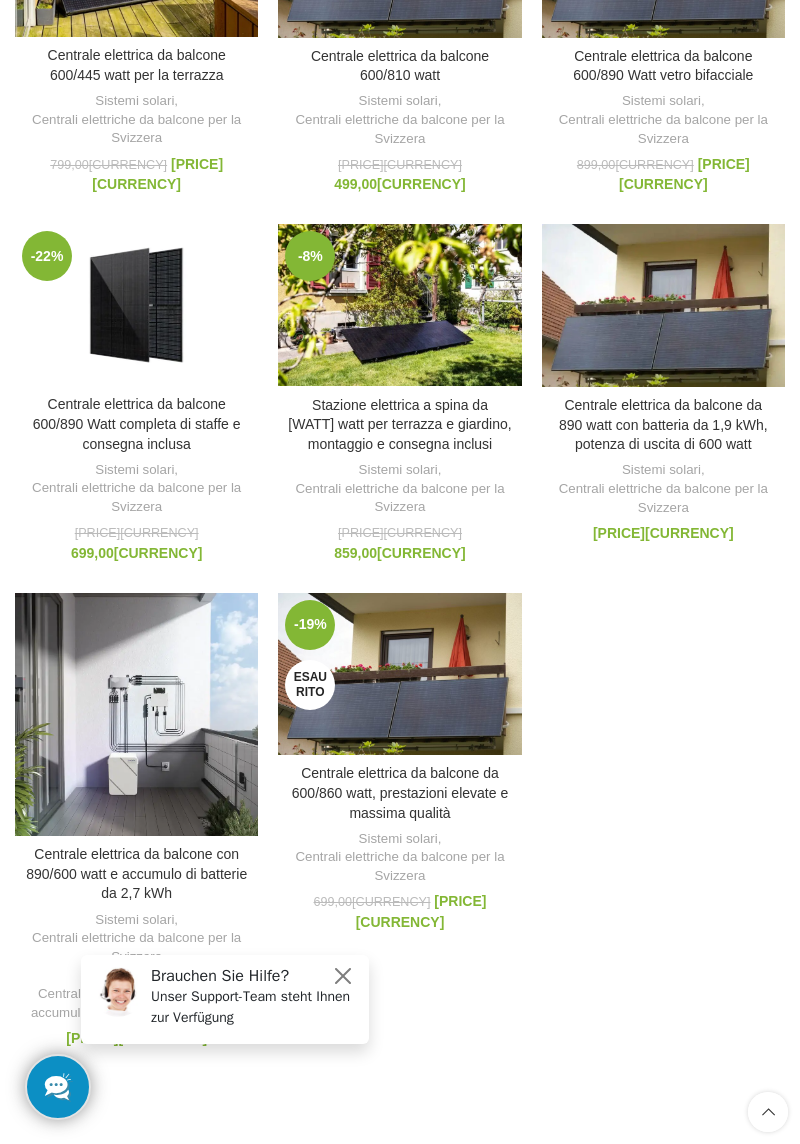 click at bounding box center (663, 305) 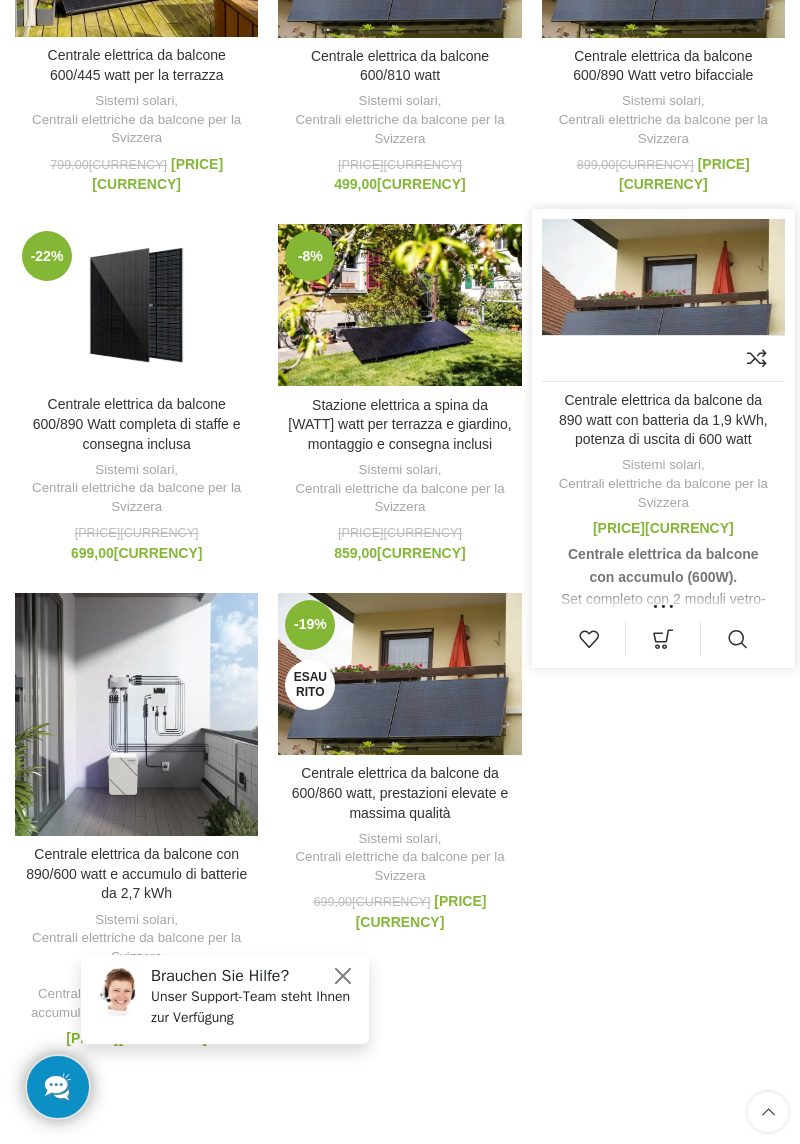 click on "Centrali elettriche da balcone per la Svizzera" at bounding box center (663, 493) 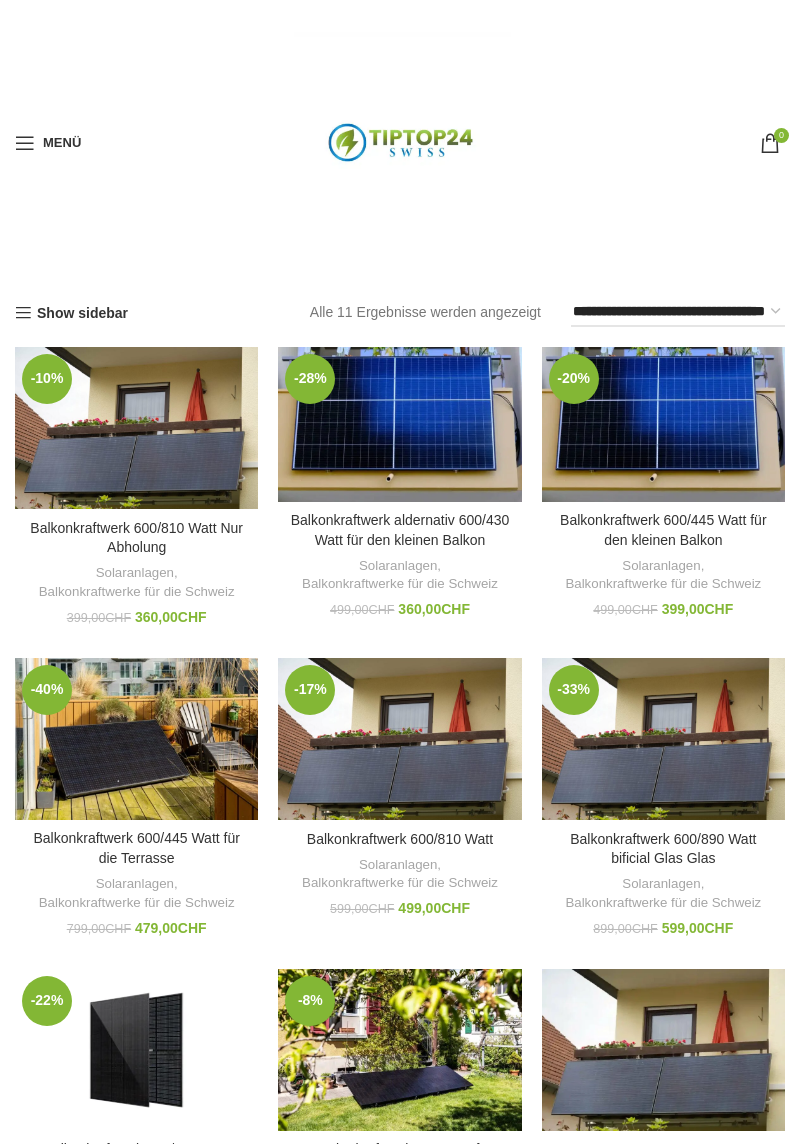 scroll, scrollTop: 0, scrollLeft: 0, axis: both 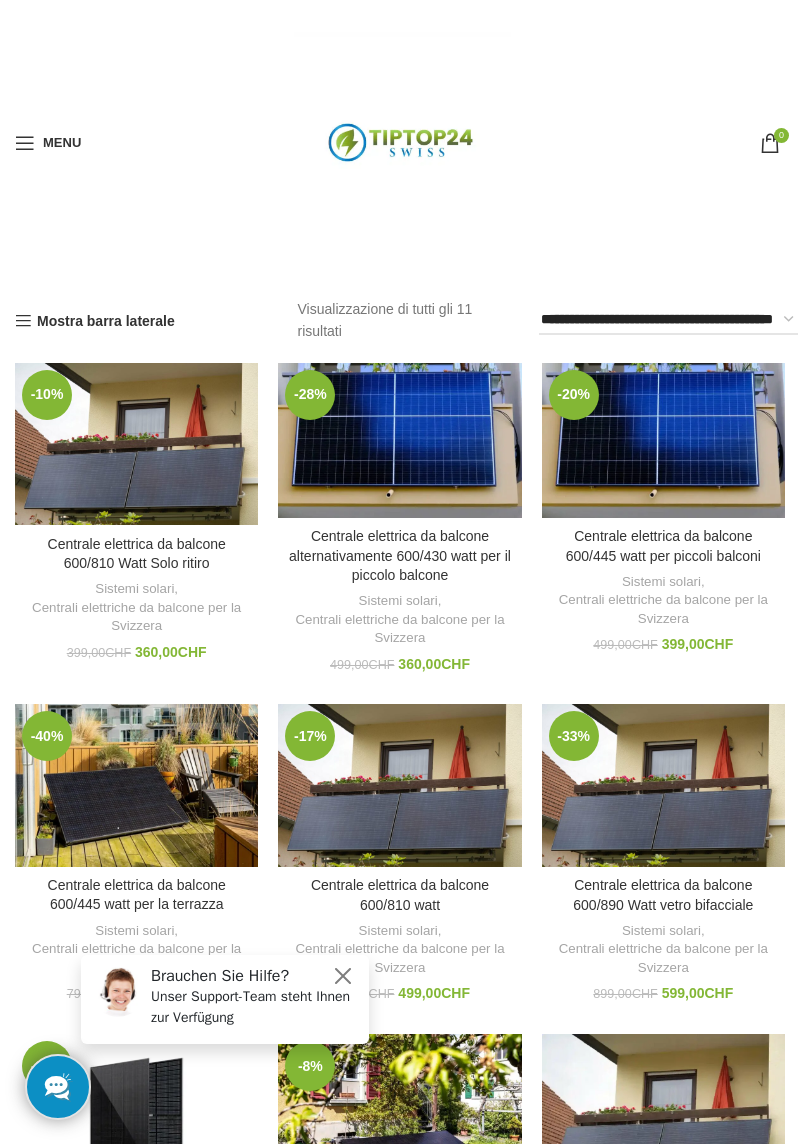 click on "0 Articolo
0,00   CHF" at bounding box center [658, 142] 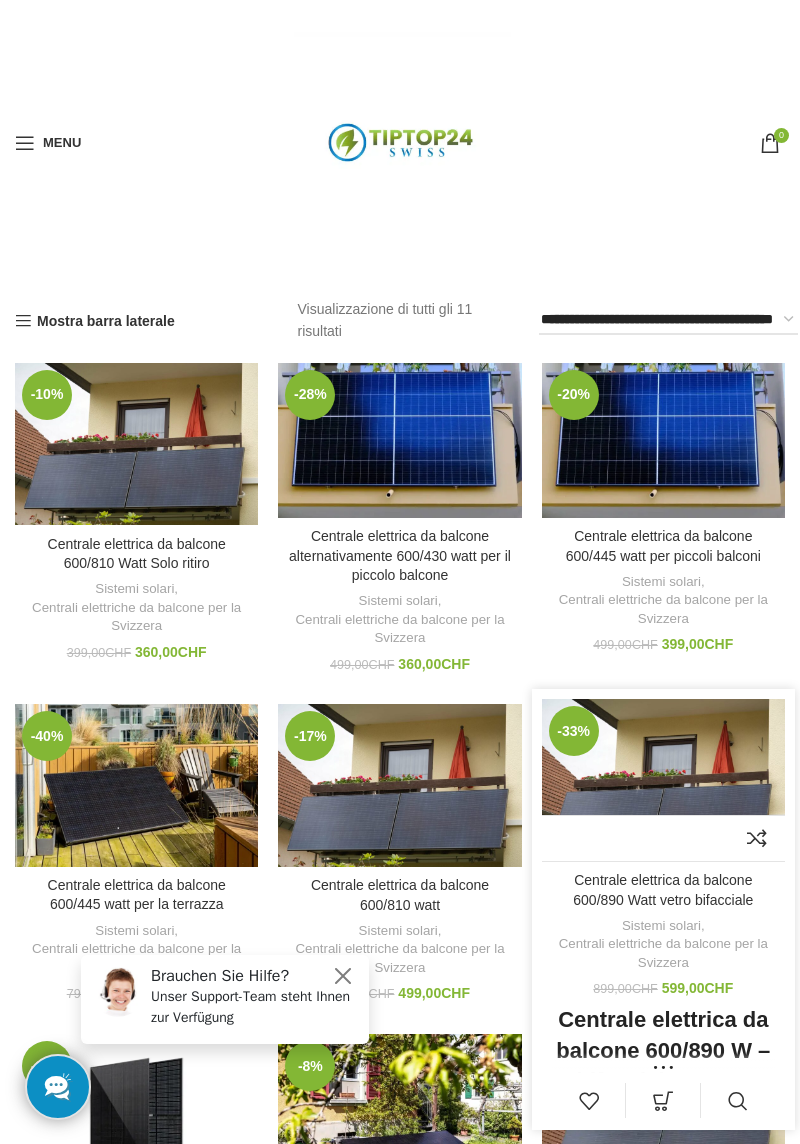 click at bounding box center (663, 780) 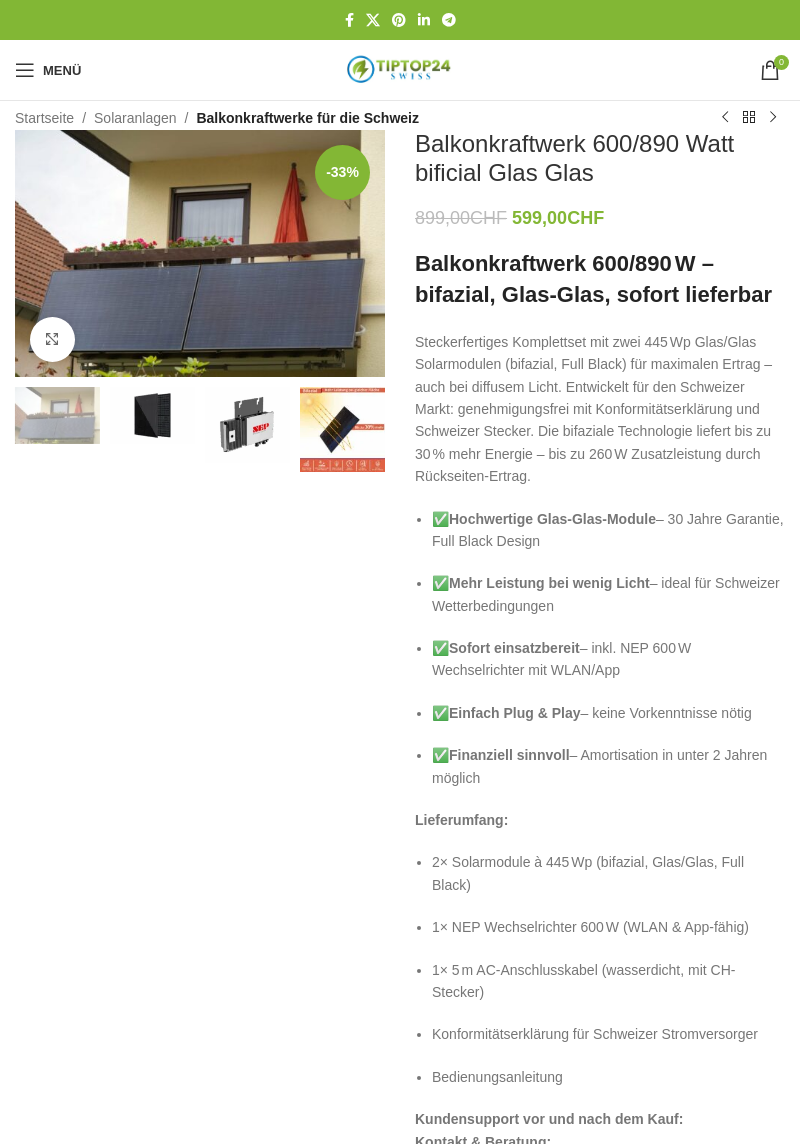 scroll, scrollTop: 0, scrollLeft: 0, axis: both 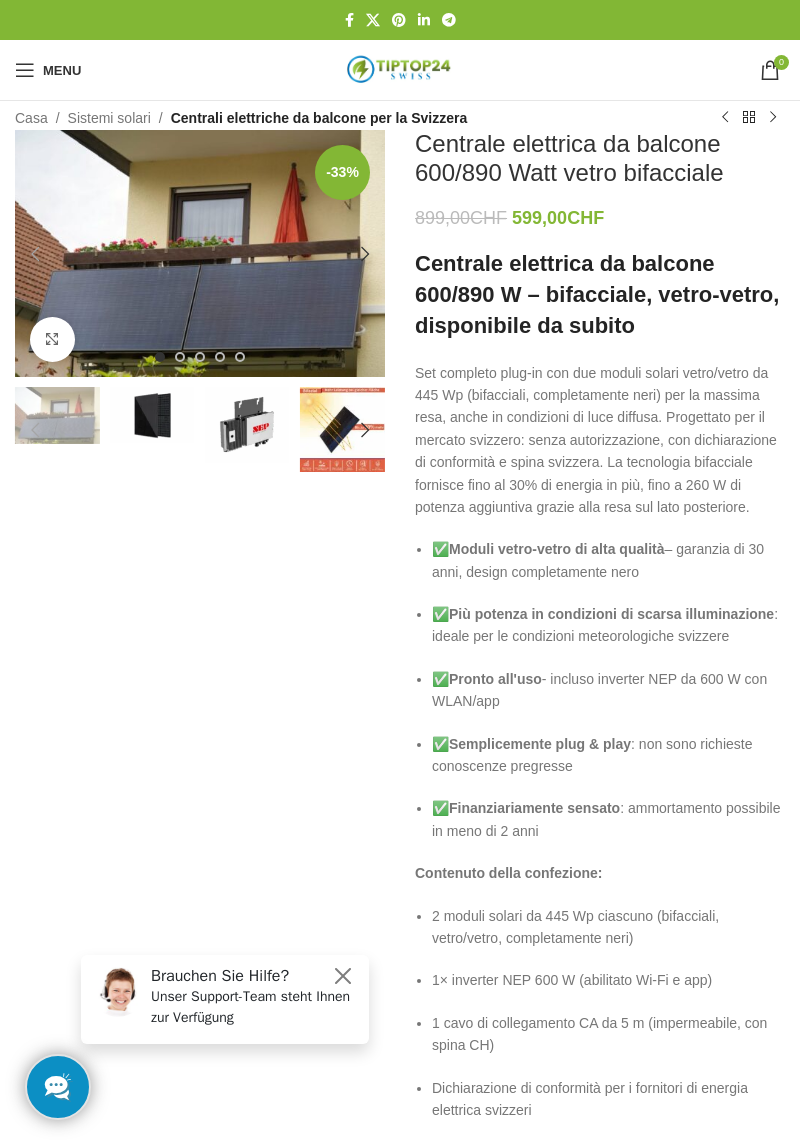 click on "Contenuto della confezione:" at bounding box center (600, 873) 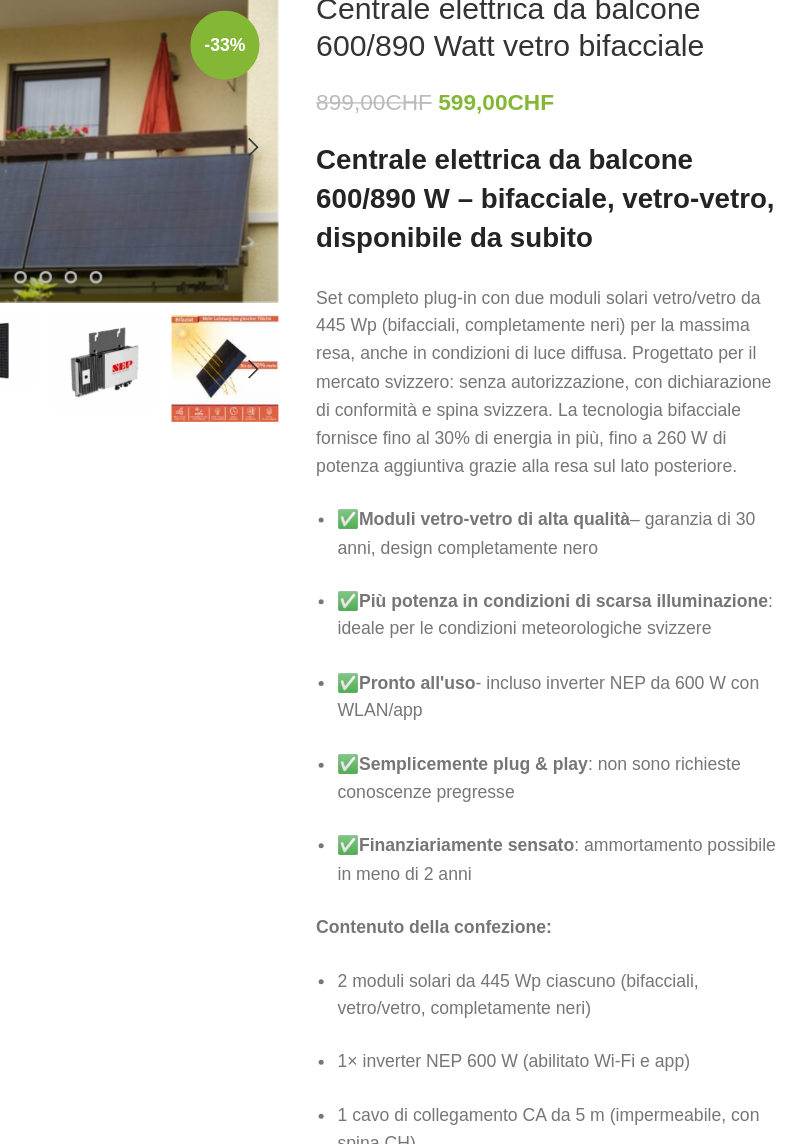 scroll, scrollTop: 0, scrollLeft: 0, axis: both 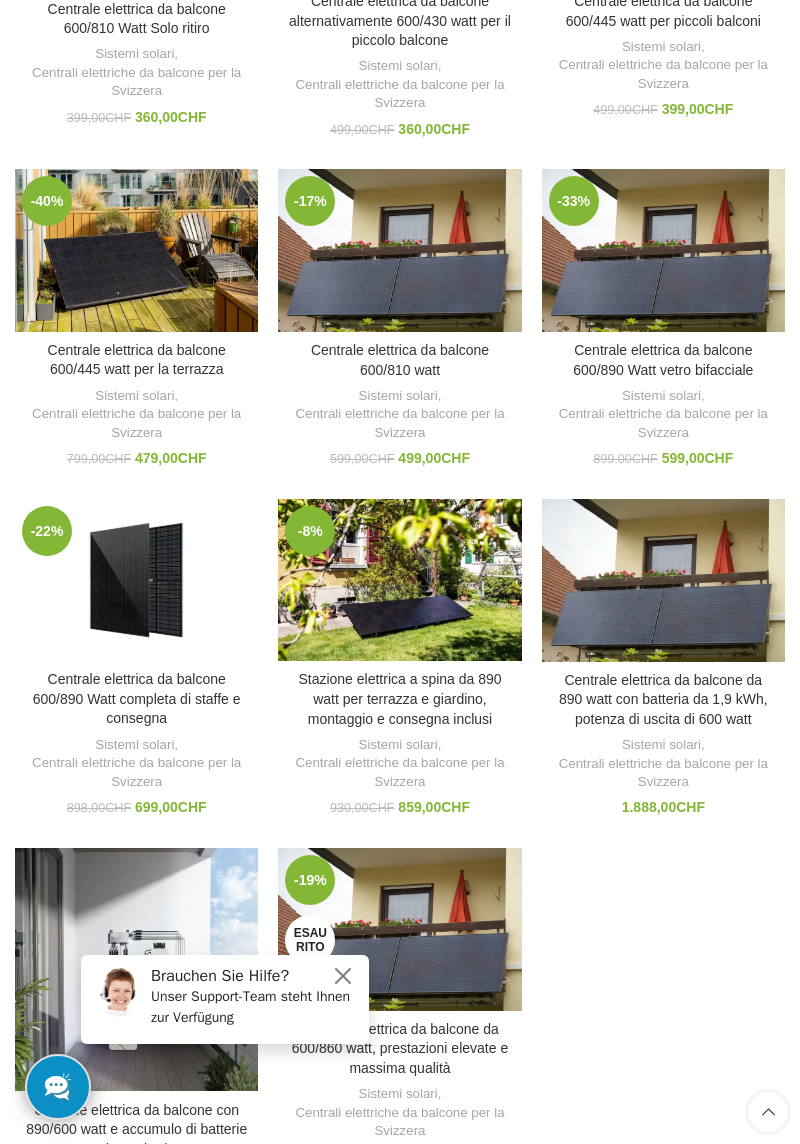 click at bounding box center (136, 580) 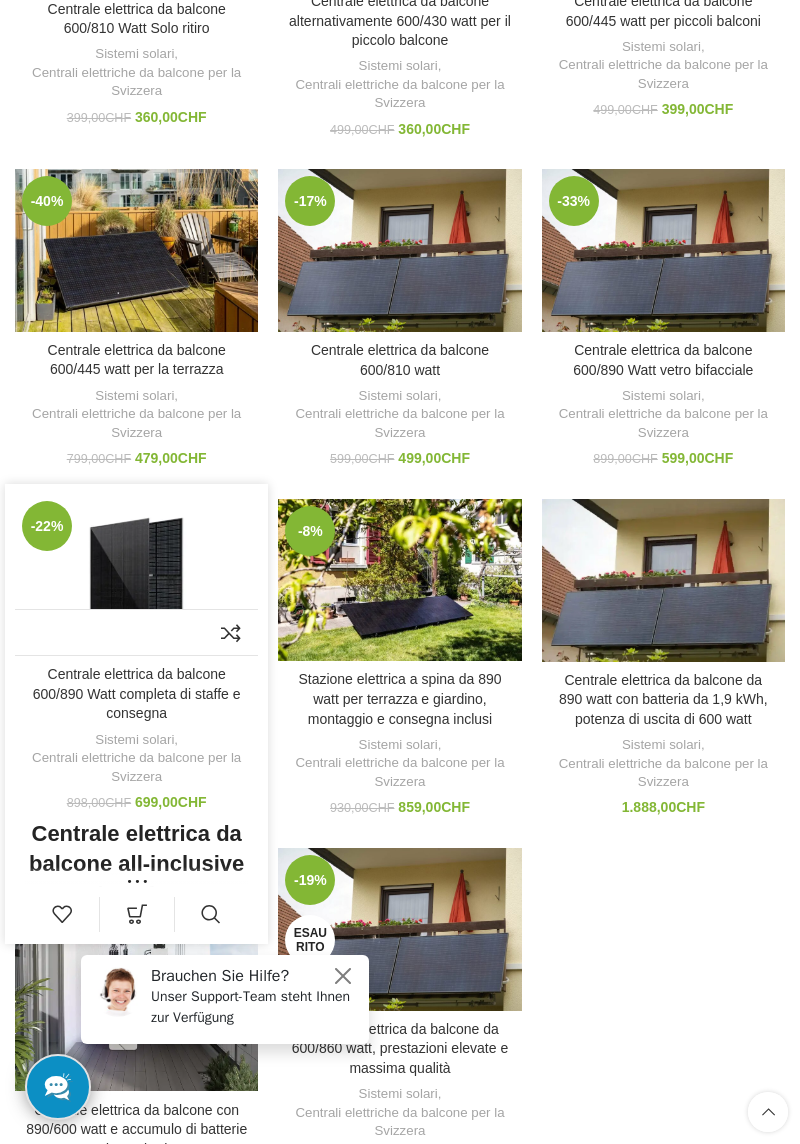 click at bounding box center [136, 575] 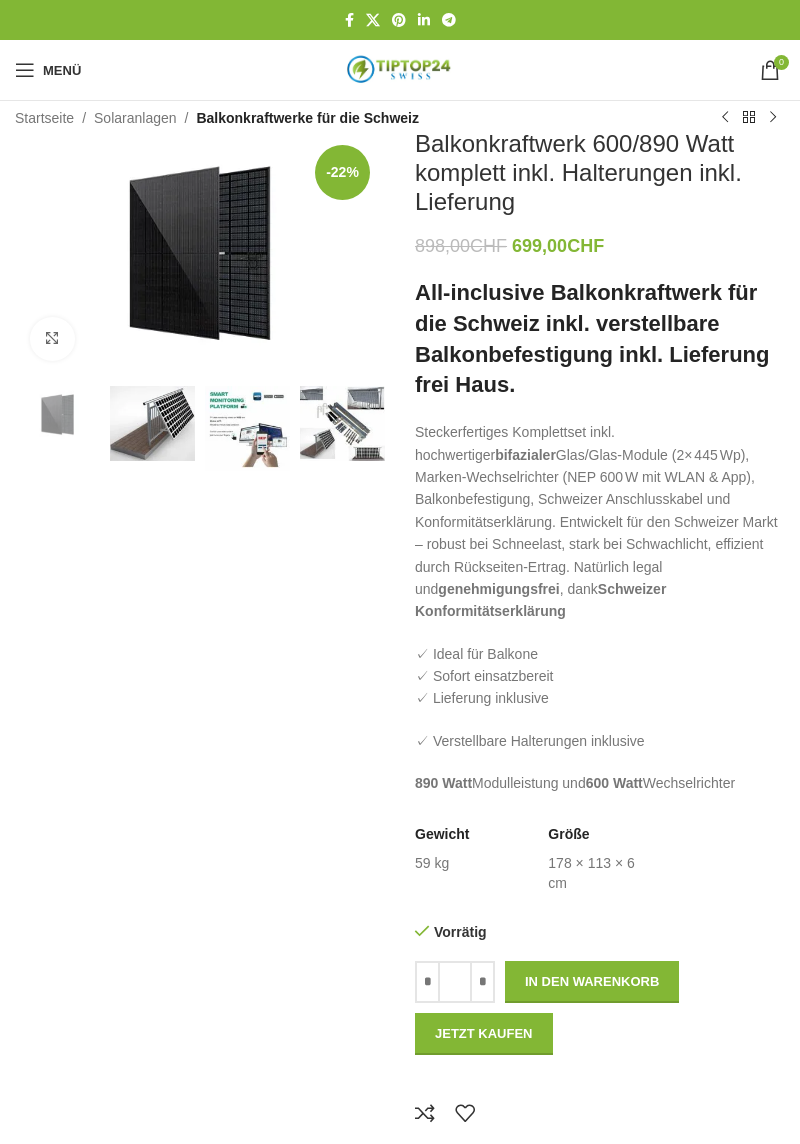 scroll, scrollTop: 0, scrollLeft: 0, axis: both 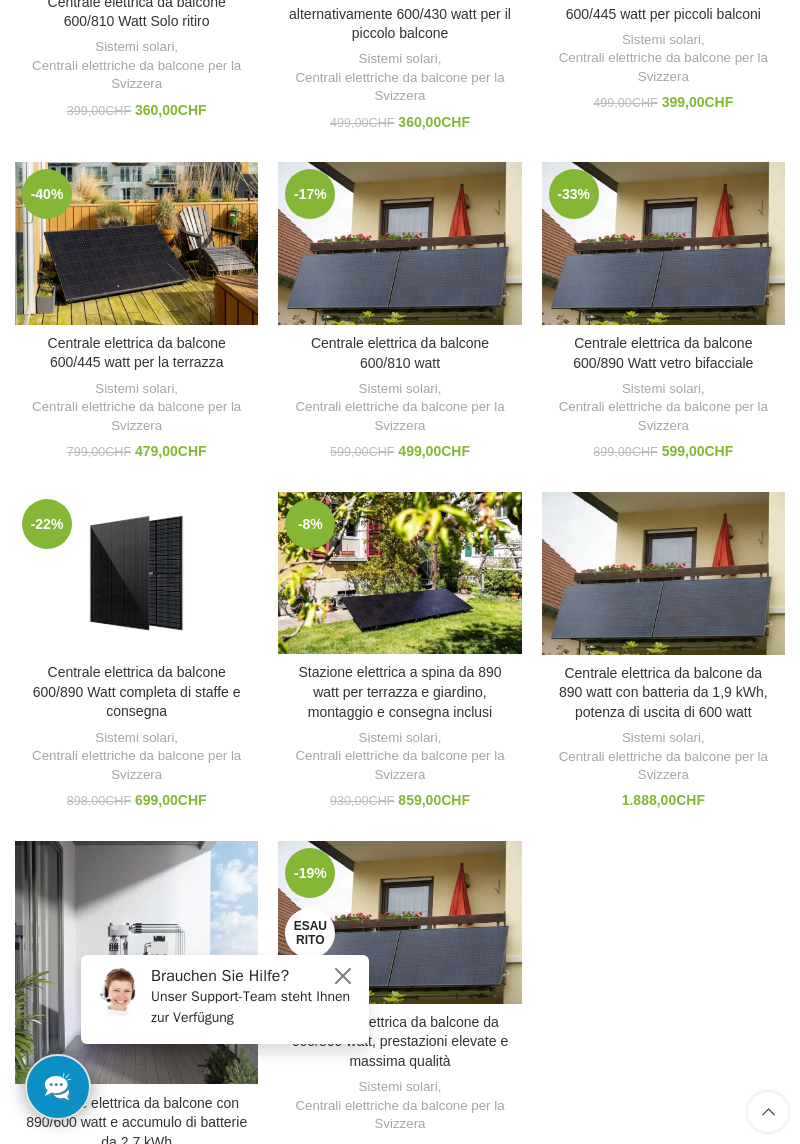 click at bounding box center (136, 962) 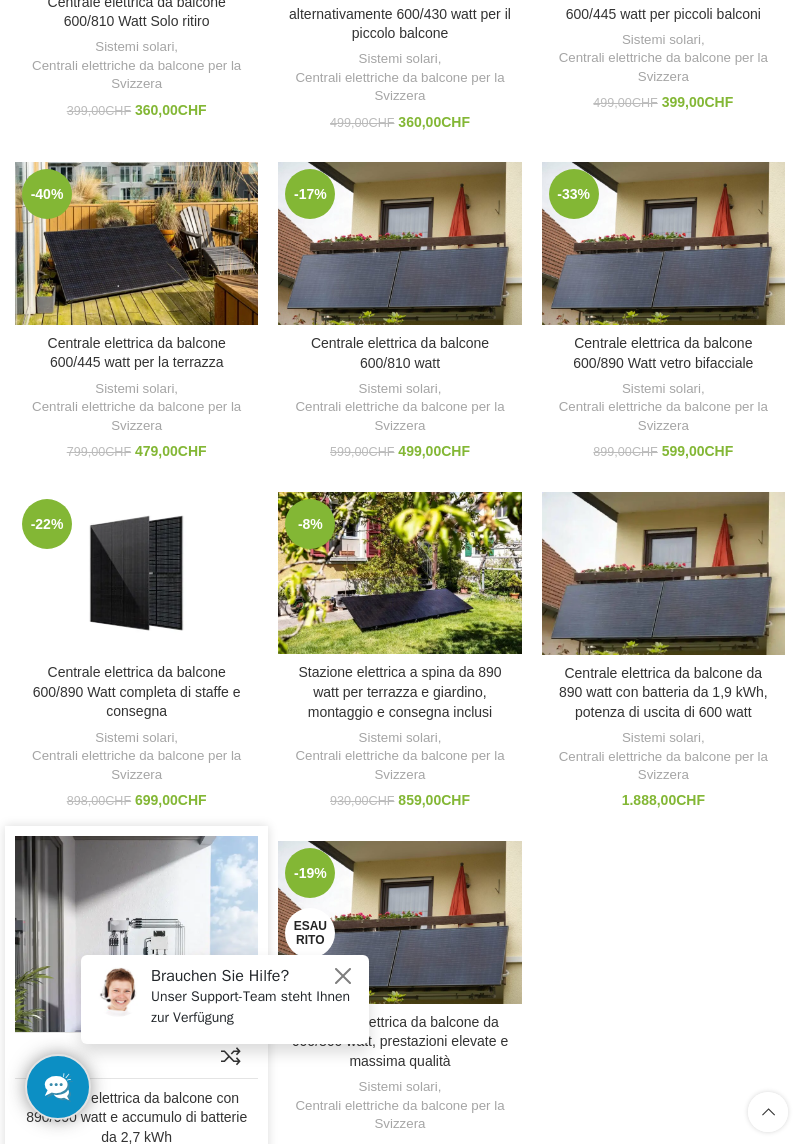 click at bounding box center (136, 957) 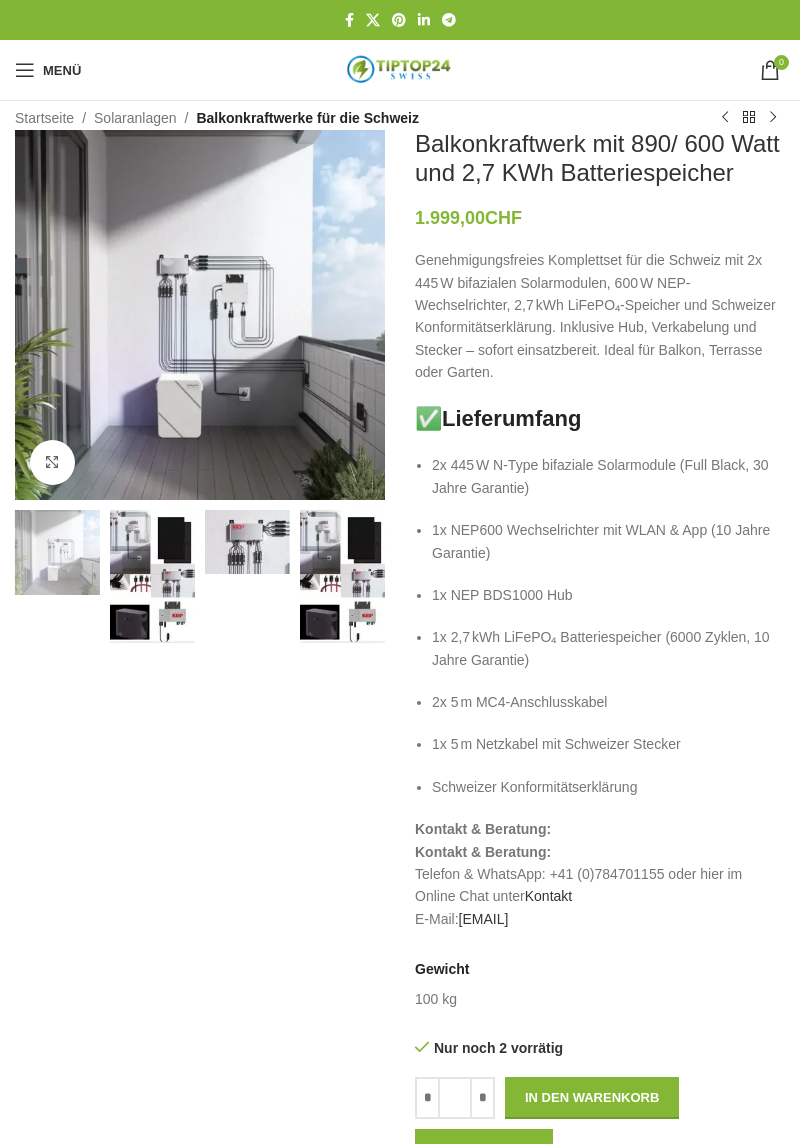 scroll, scrollTop: 0, scrollLeft: 0, axis: both 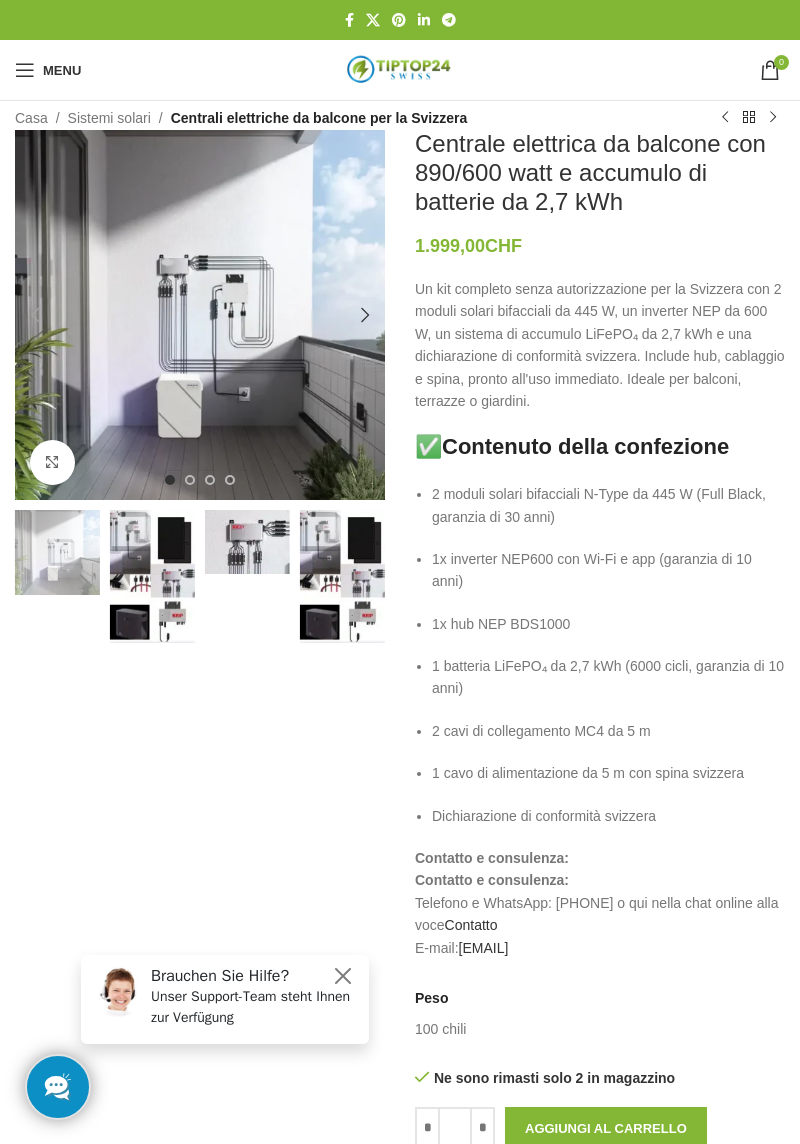 click on "Telefono e WhatsApp: [PHONE] o qui nella chat online alla voce Contatto E-mail: [EMAIL]" at bounding box center (600, 618) 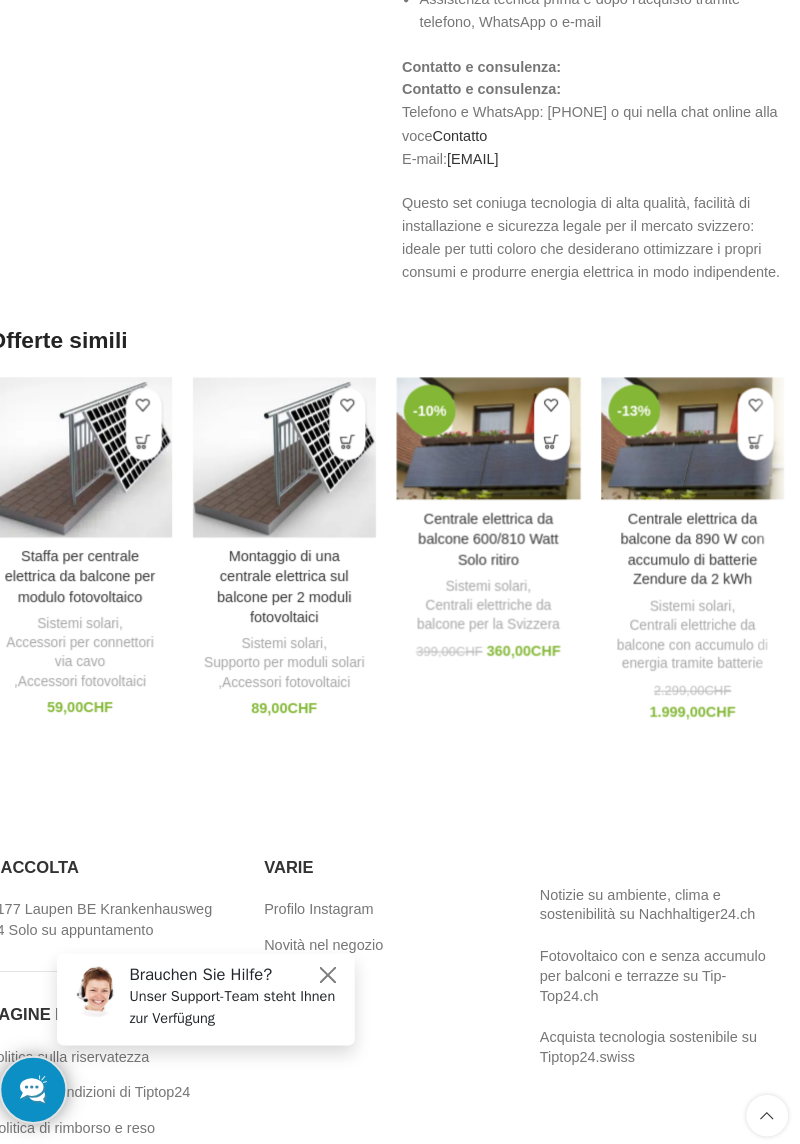scroll, scrollTop: 2829, scrollLeft: 0, axis: vertical 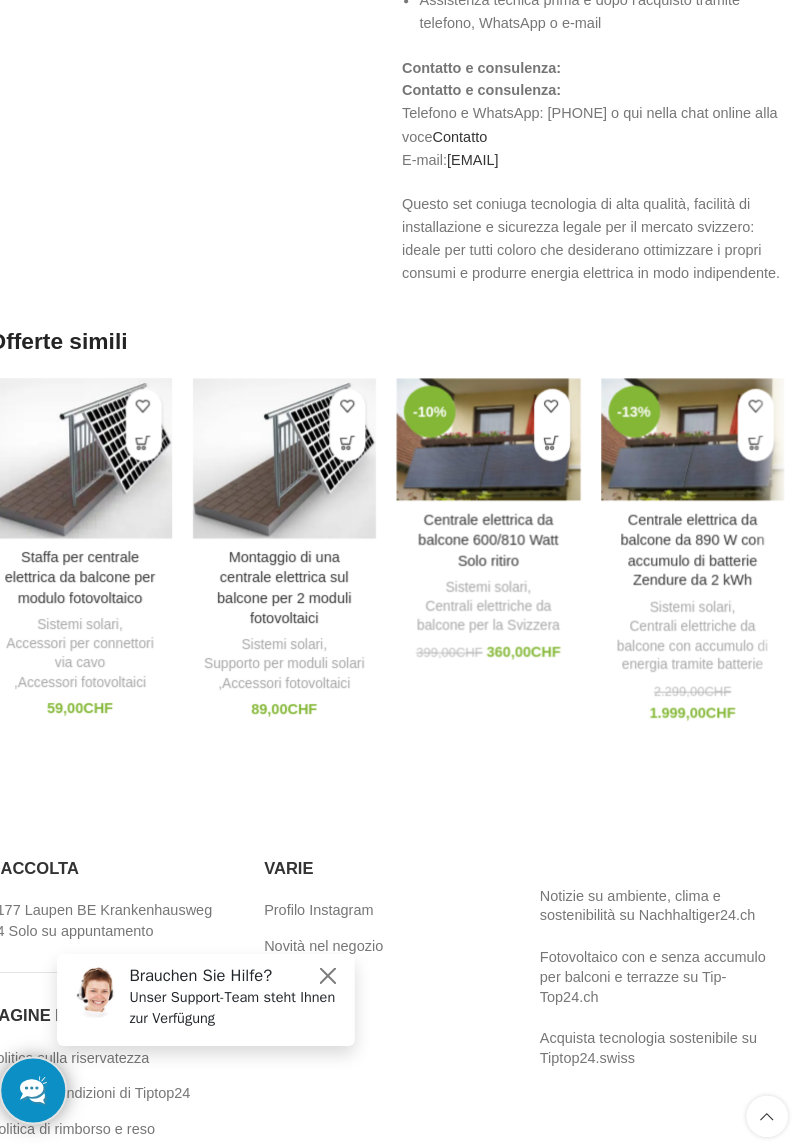 click at bounding box center (697, 457) 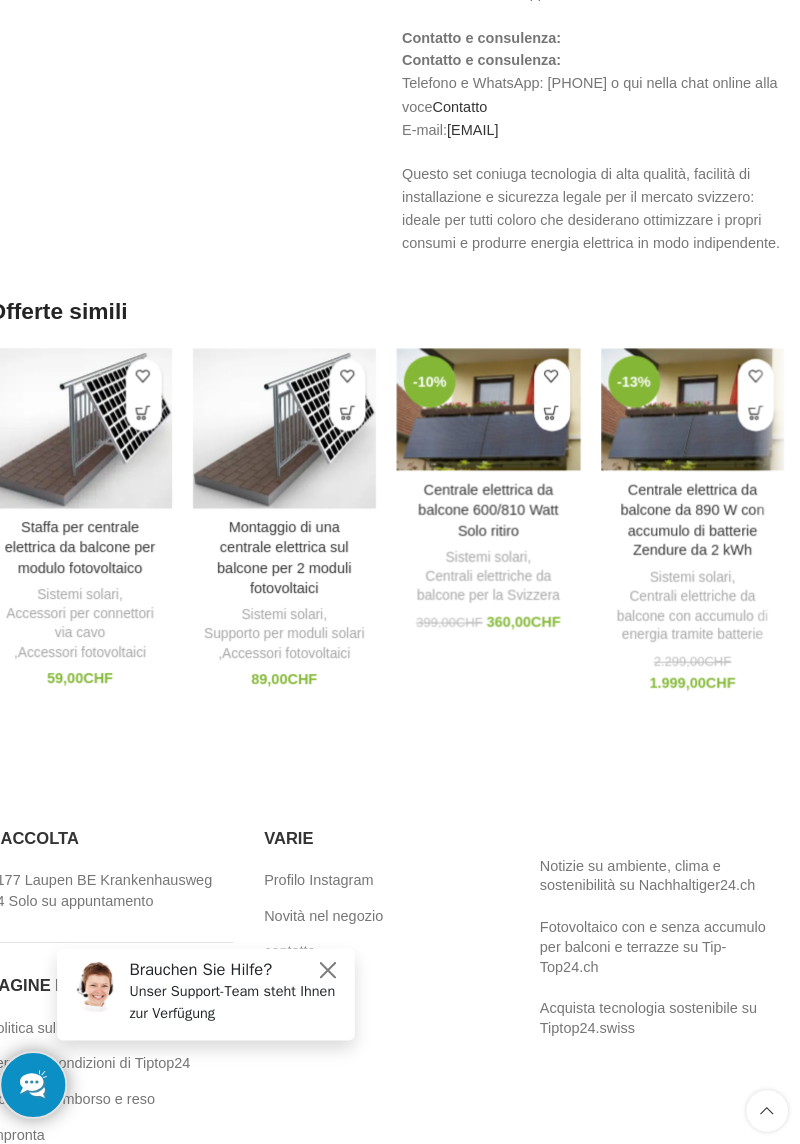 scroll, scrollTop: 2890, scrollLeft: 0, axis: vertical 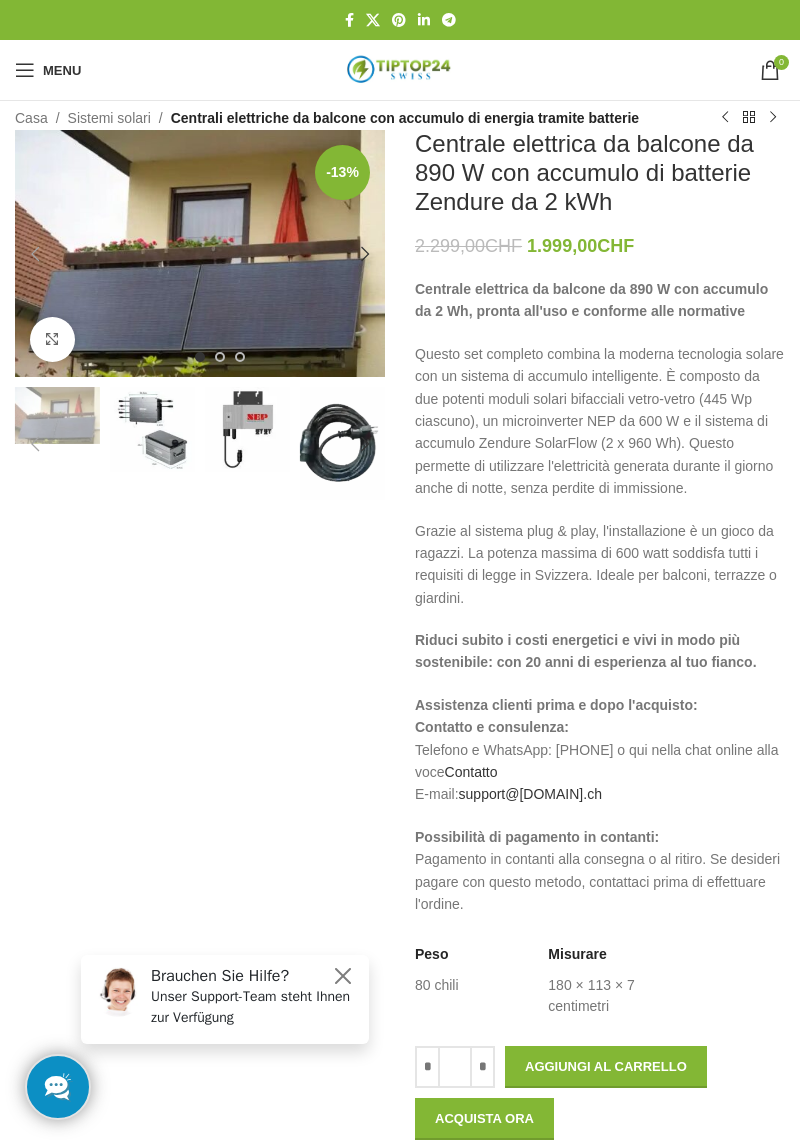 click at bounding box center [152, 429] 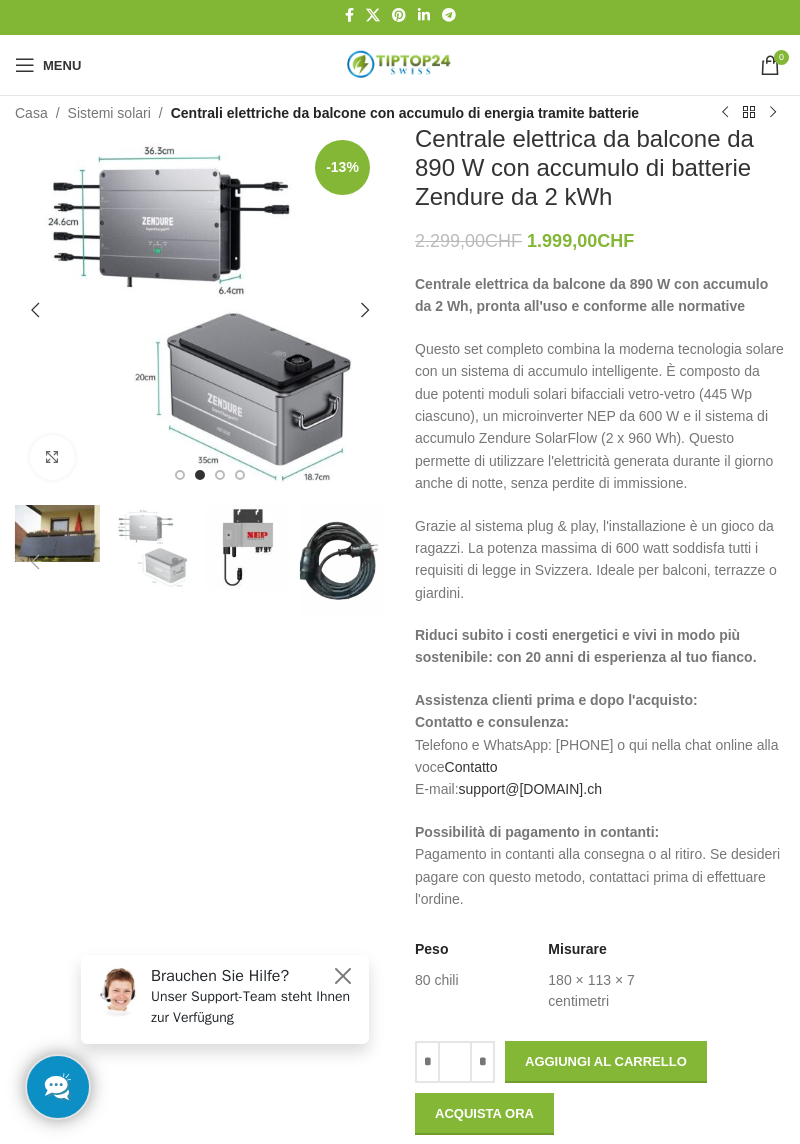 scroll, scrollTop: 0, scrollLeft: 0, axis: both 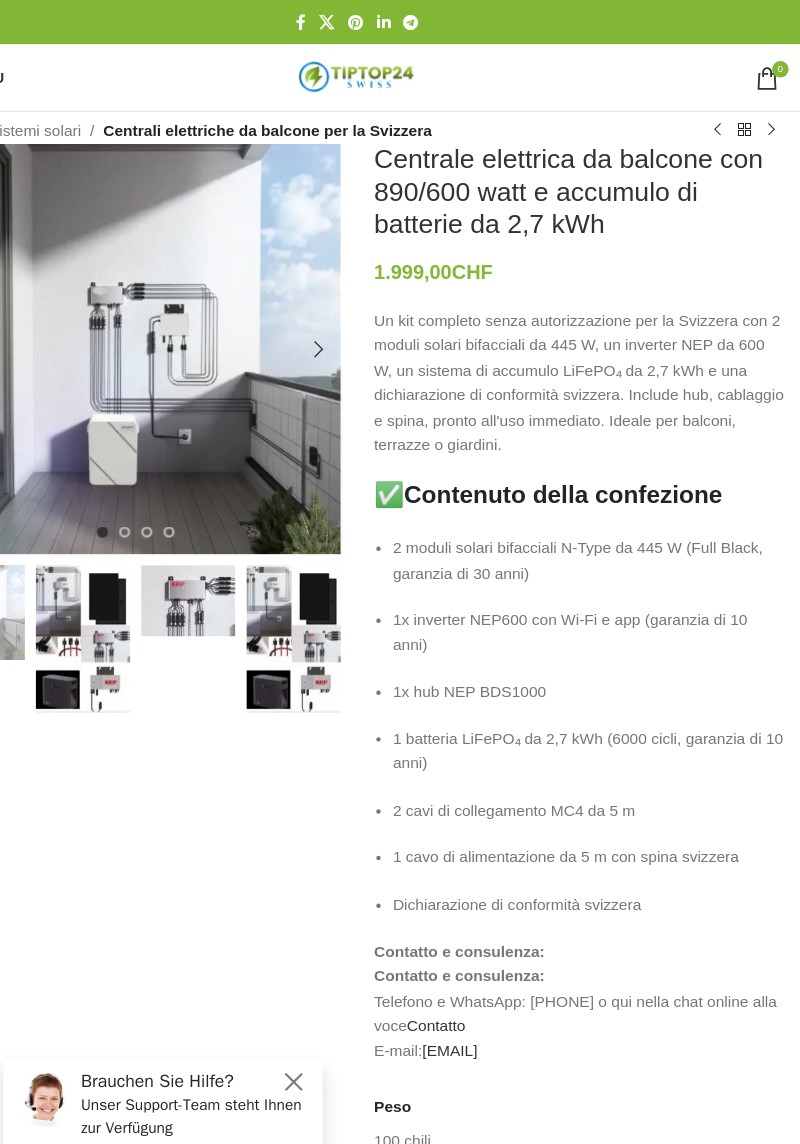 click at bounding box center (152, 576) 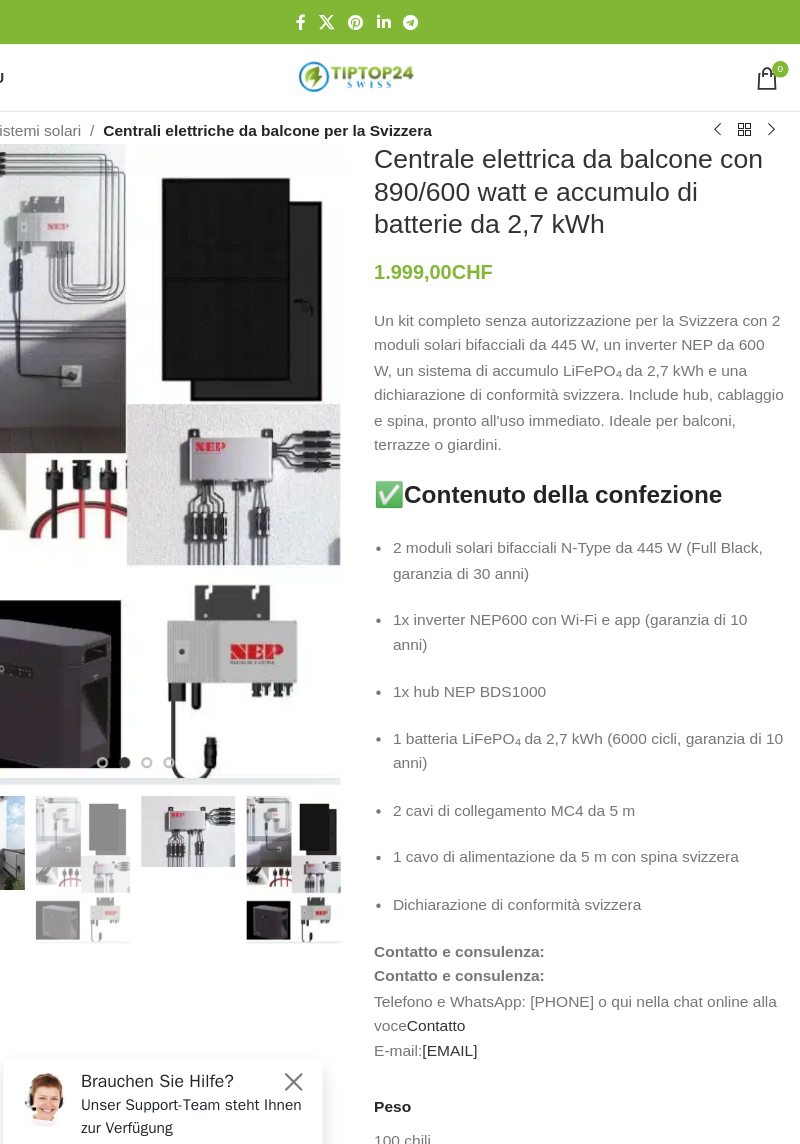 click at bounding box center (342, 784) 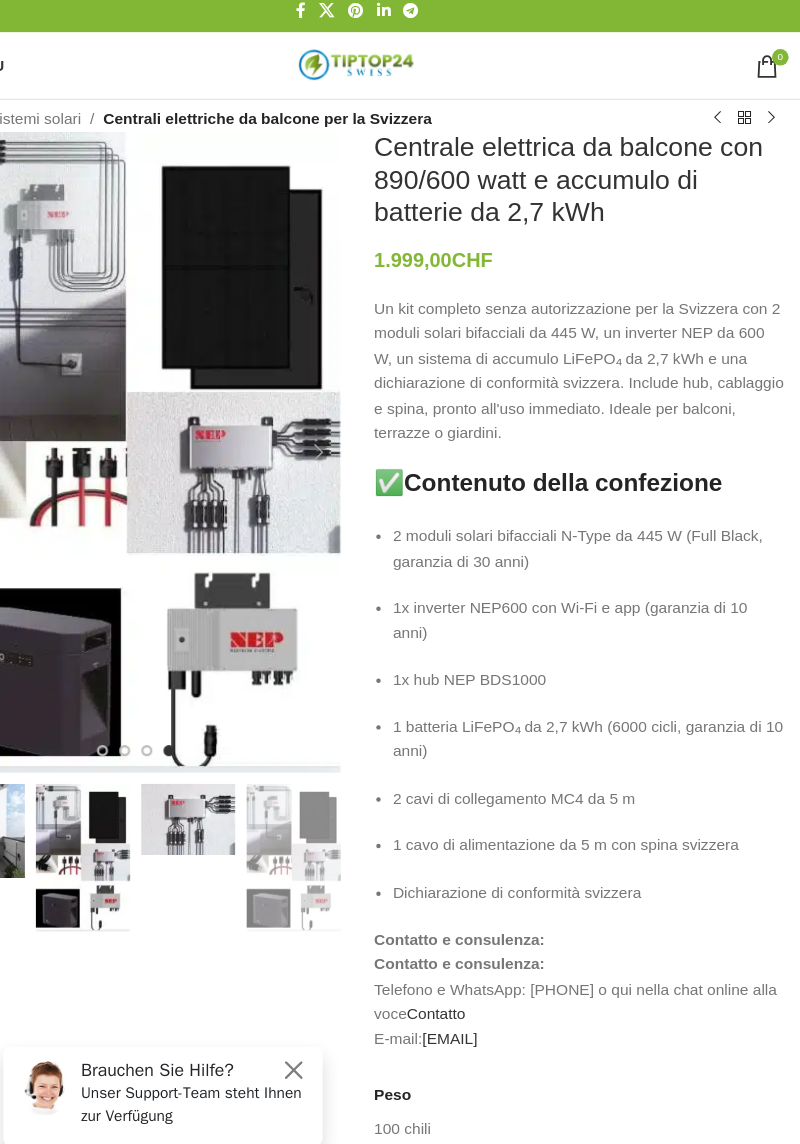 click at bounding box center (152, 784) 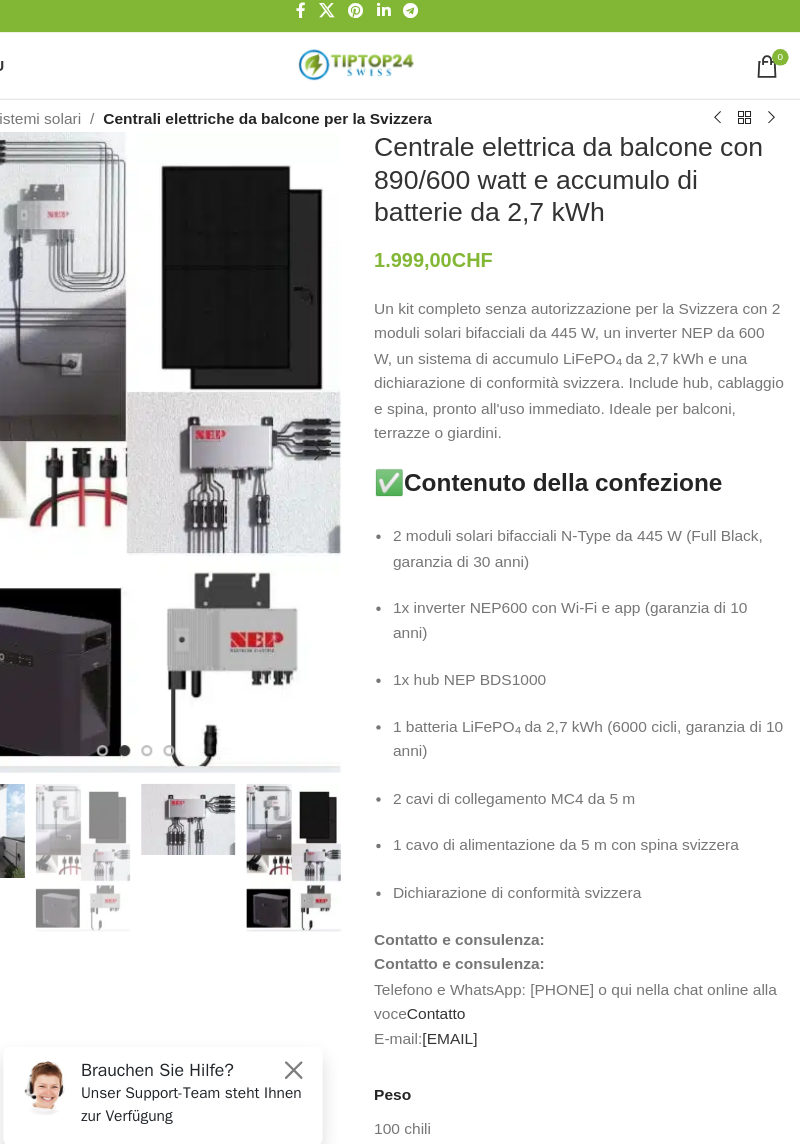 click at bounding box center [152, 784] 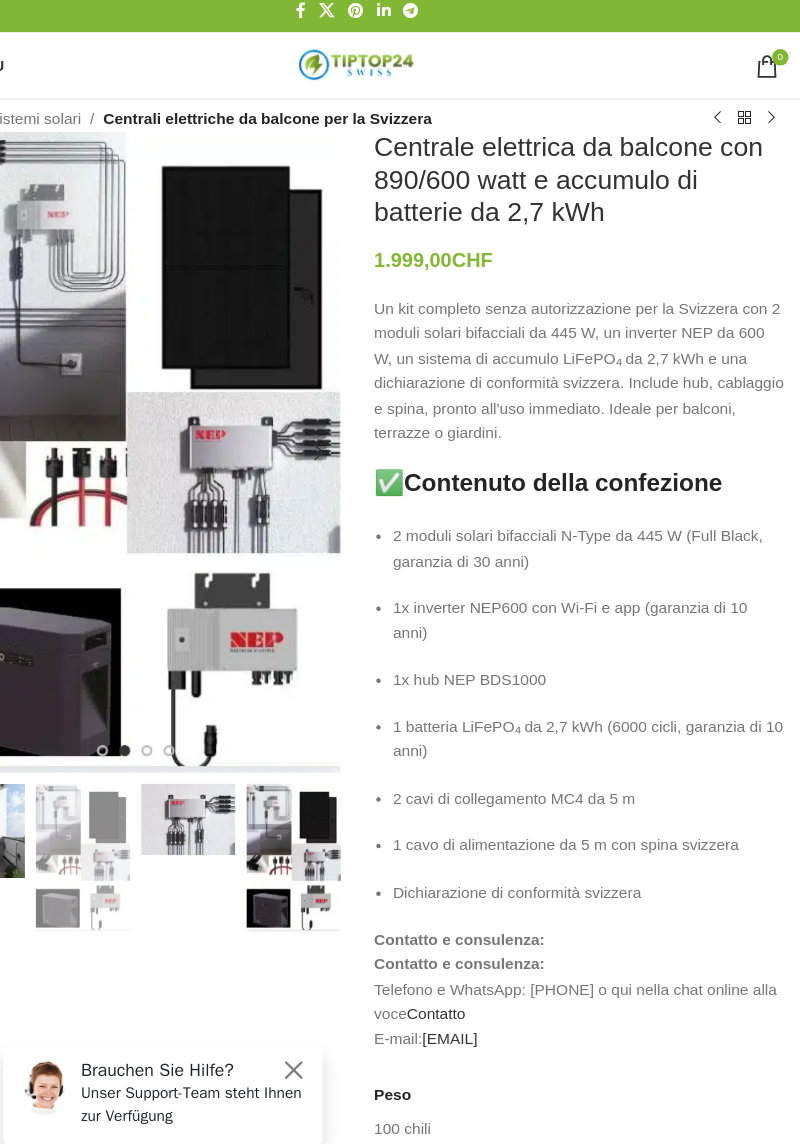click at bounding box center (224, 456) 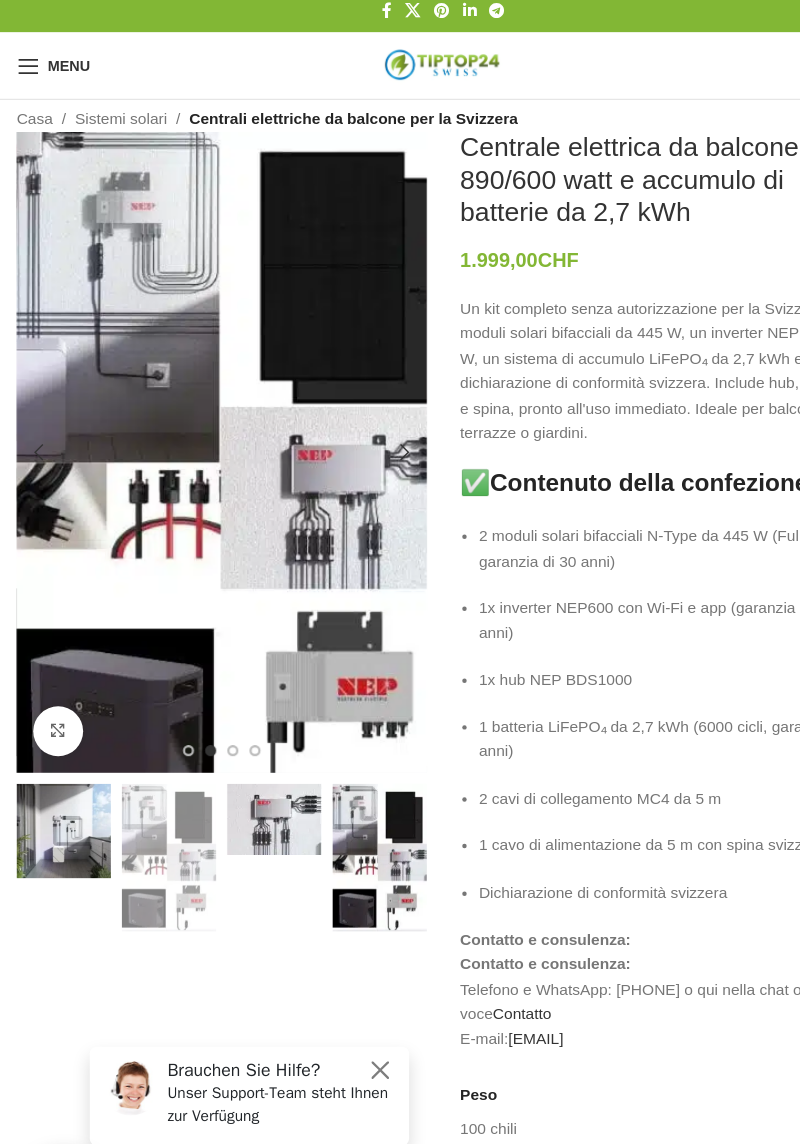 click at bounding box center (57, 760) 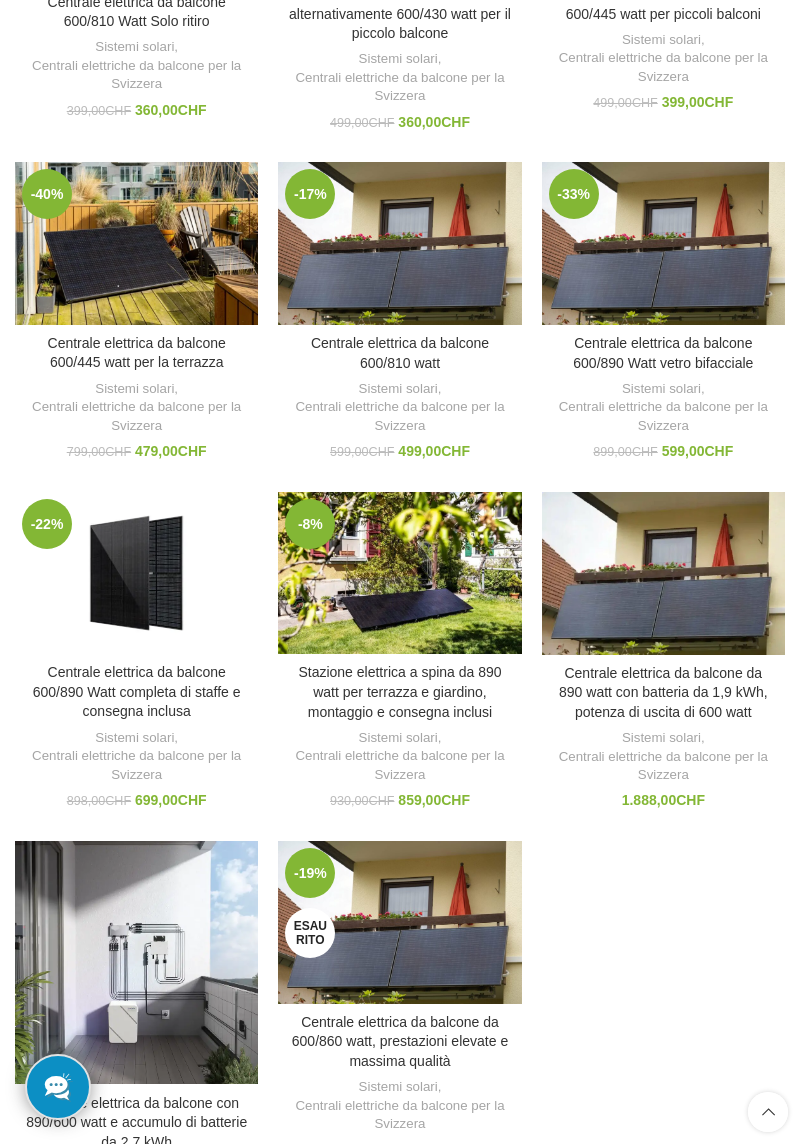 scroll, scrollTop: 542, scrollLeft: 0, axis: vertical 